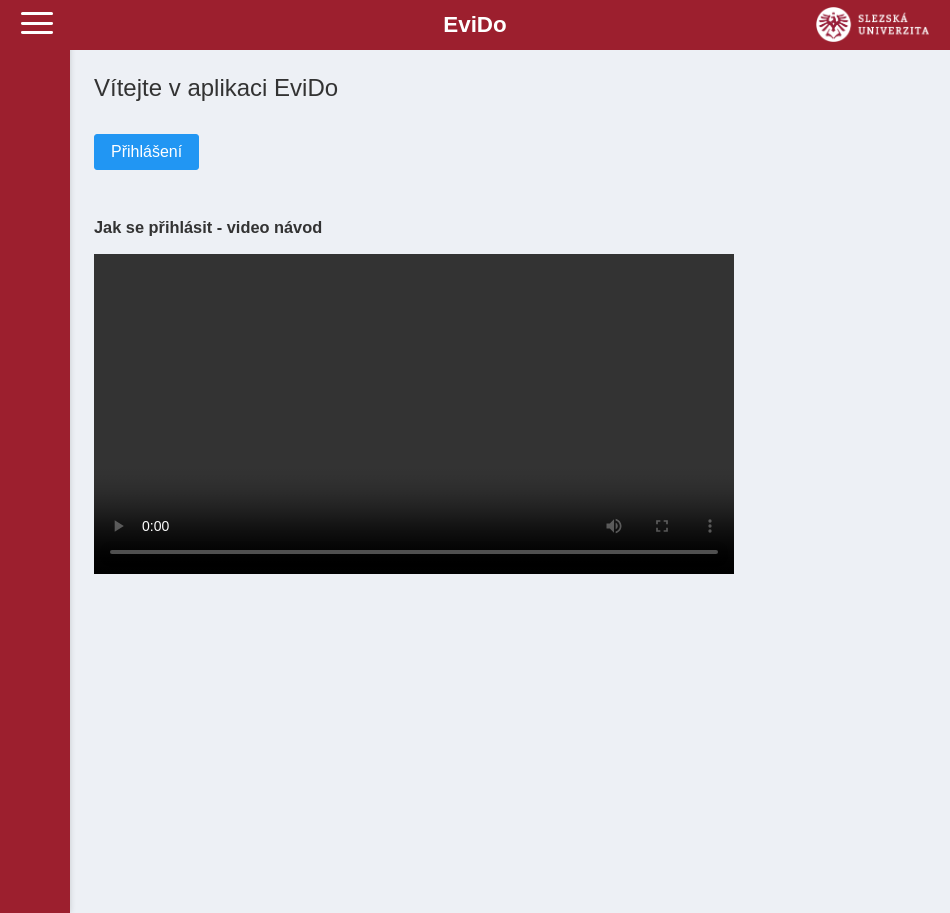 scroll, scrollTop: 0, scrollLeft: 0, axis: both 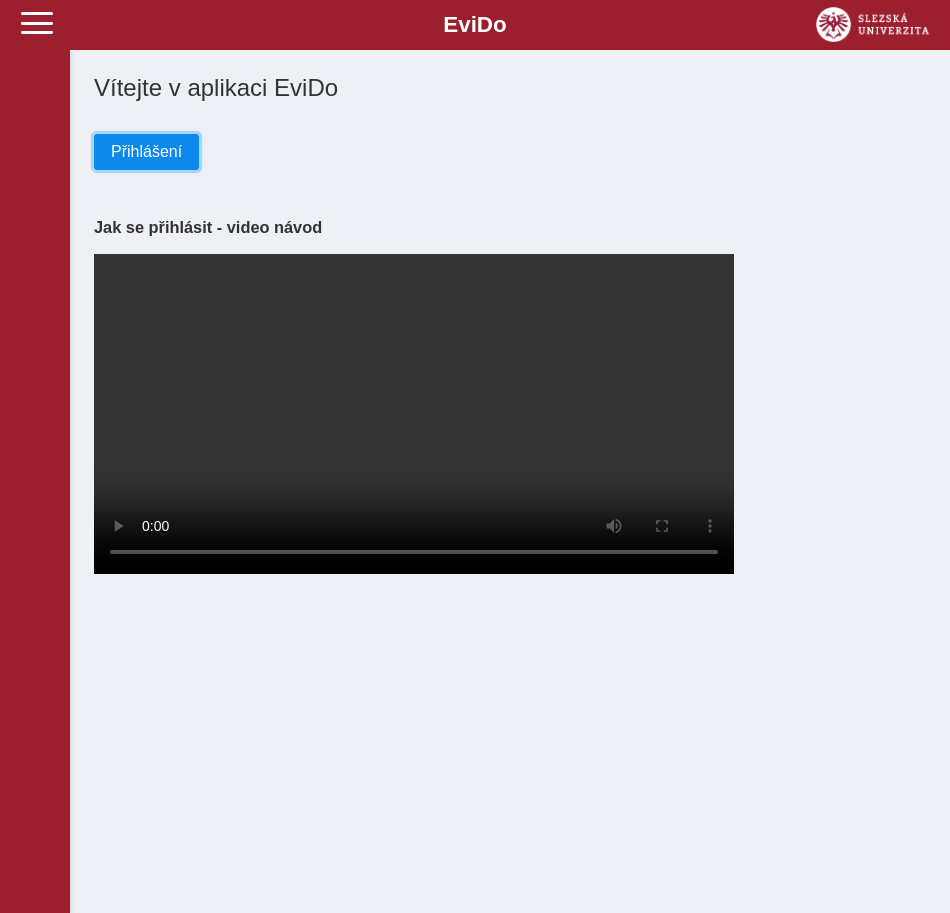 click on "Přihlášení" at bounding box center (146, 152) 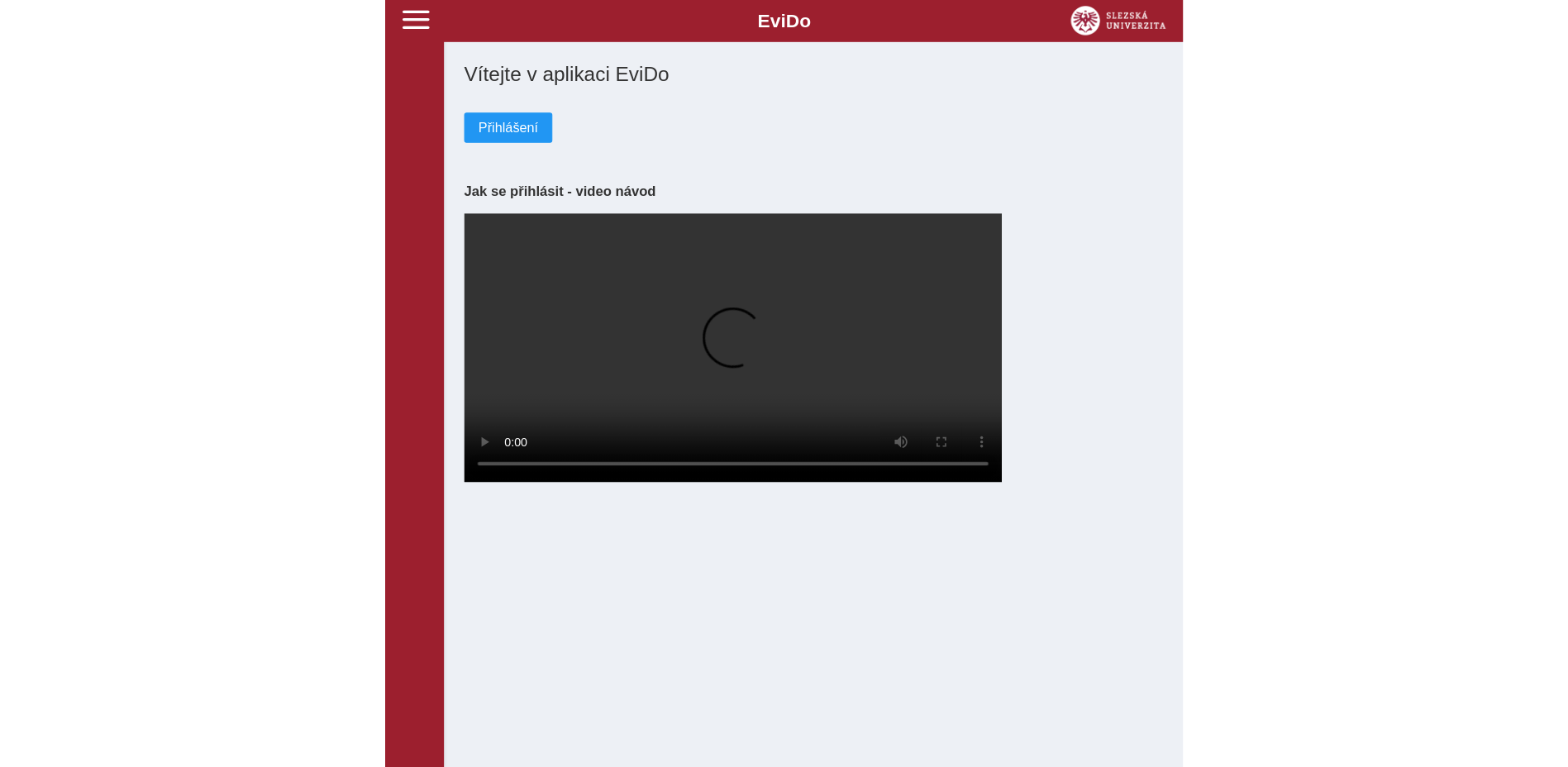 scroll, scrollTop: 0, scrollLeft: 0, axis: both 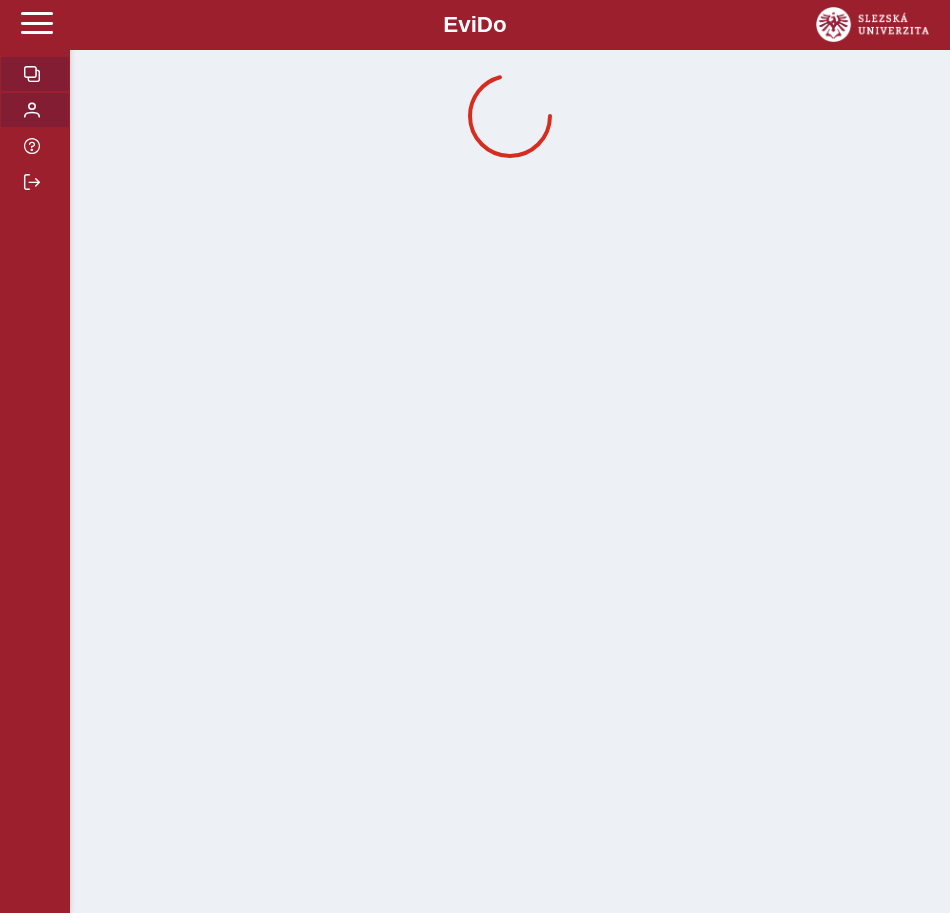 click at bounding box center (32, 110) 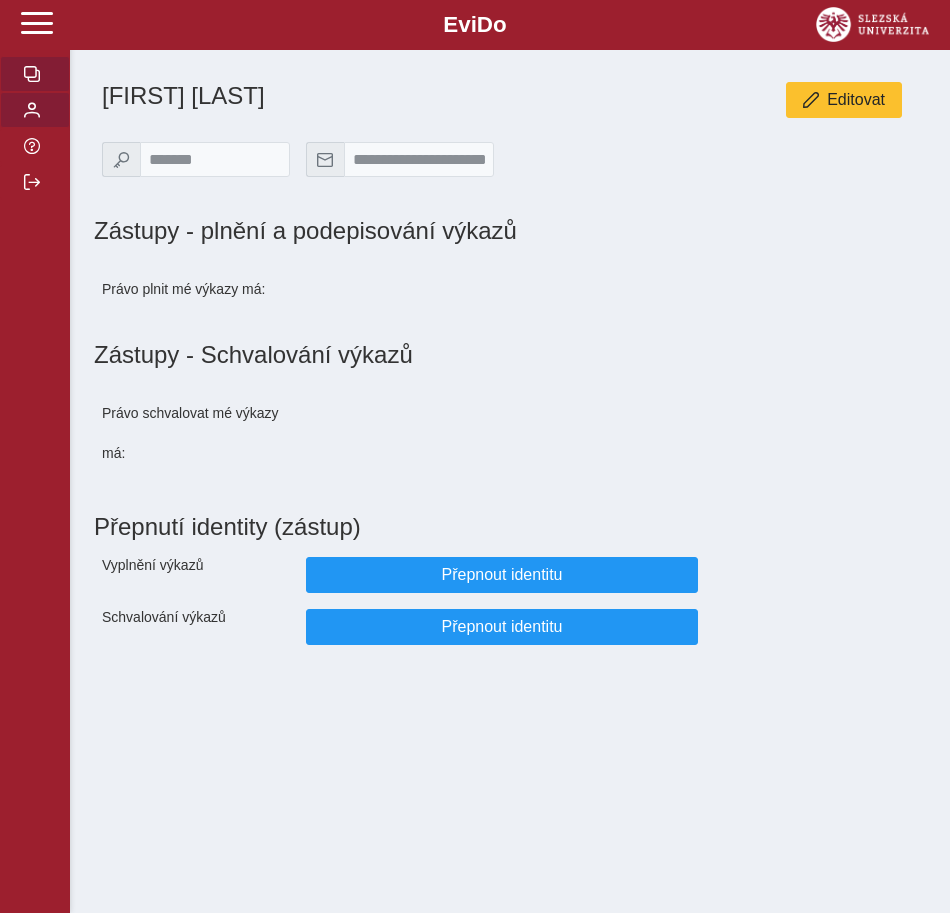click at bounding box center (35, 74) 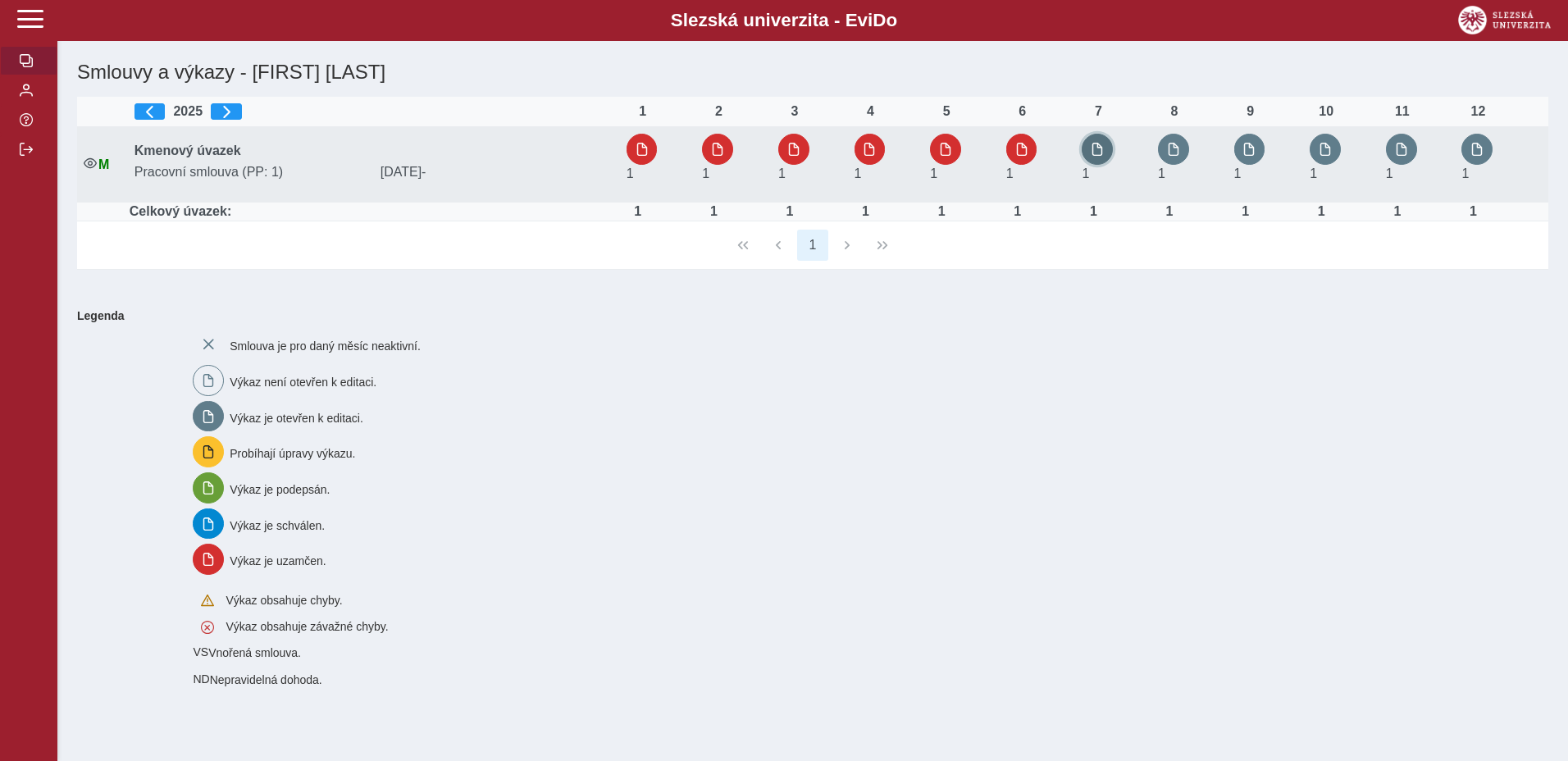 click at bounding box center (1097, 149) 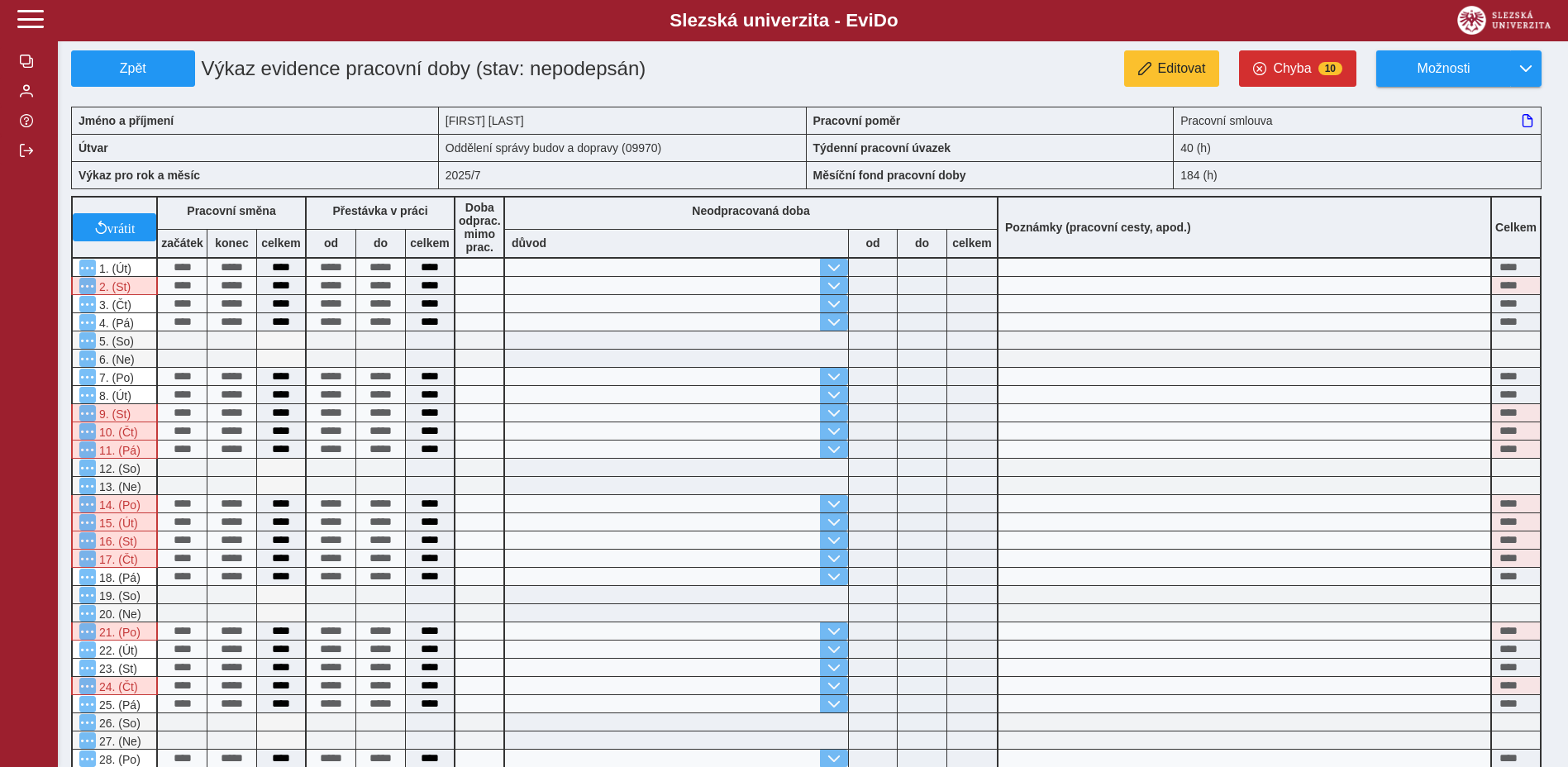 scroll, scrollTop: 0, scrollLeft: 0, axis: both 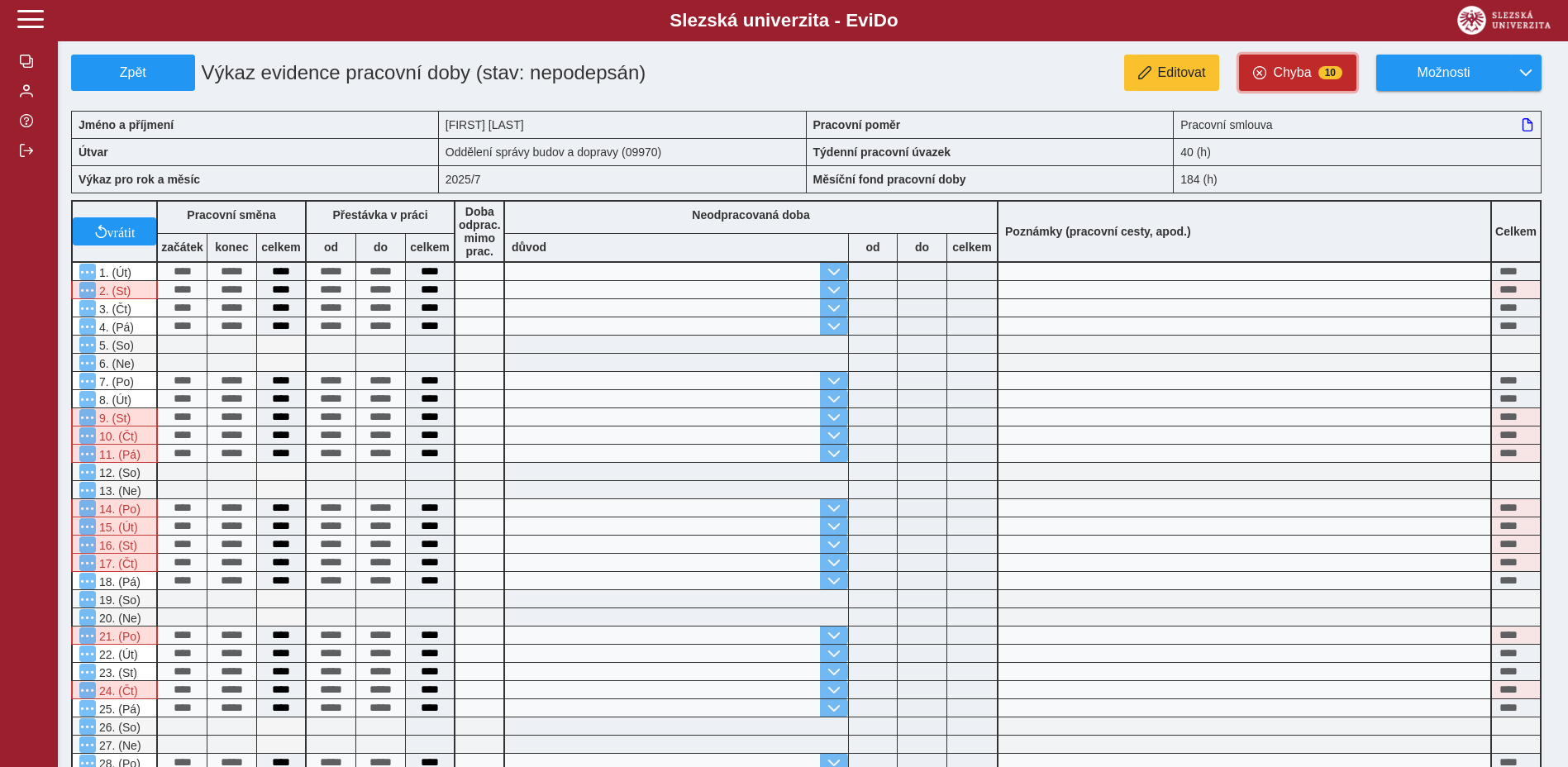 click on "Chyba" at bounding box center [1292, 73] 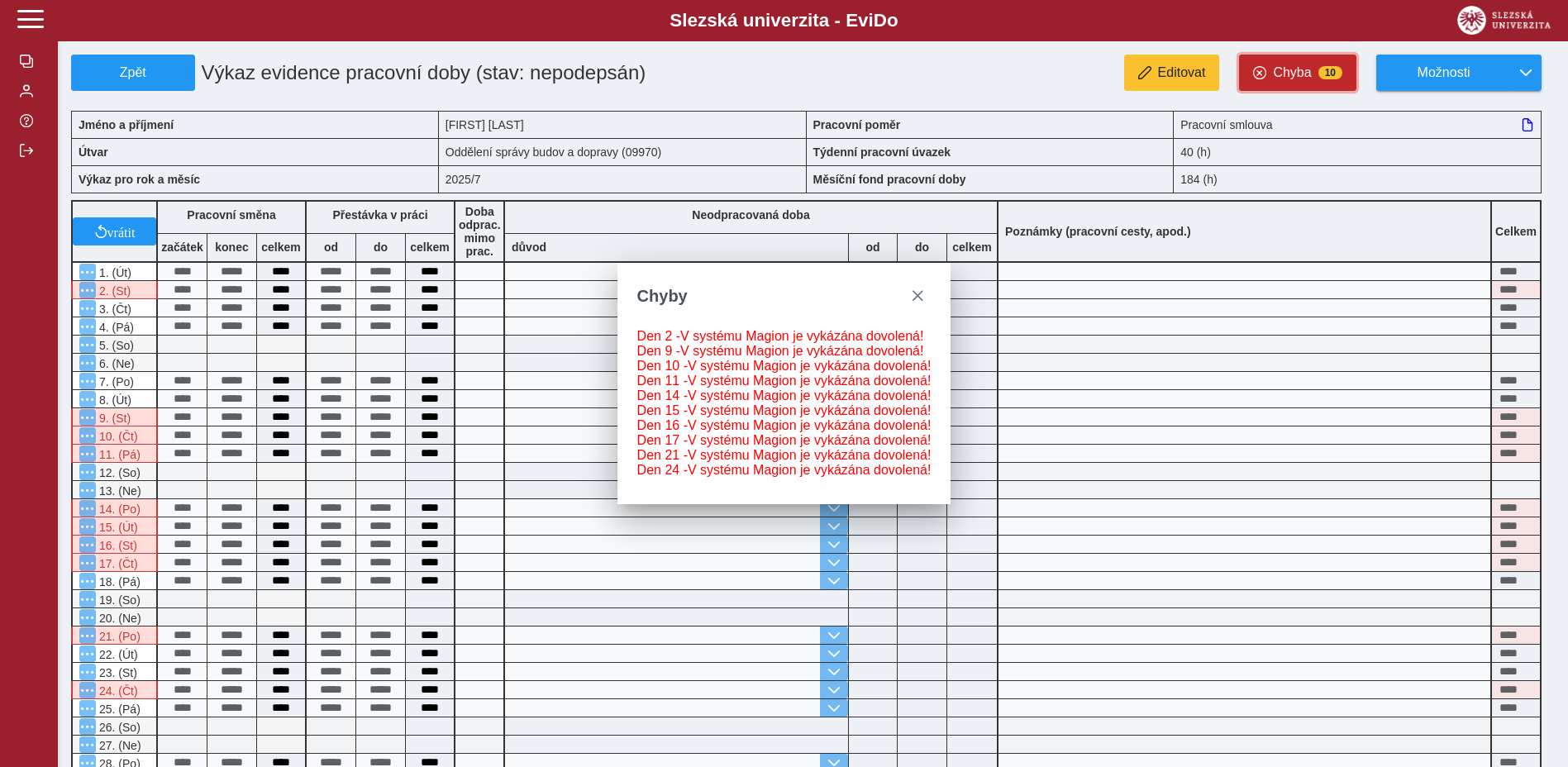 click on "Chyba 10" at bounding box center [1298, 73] 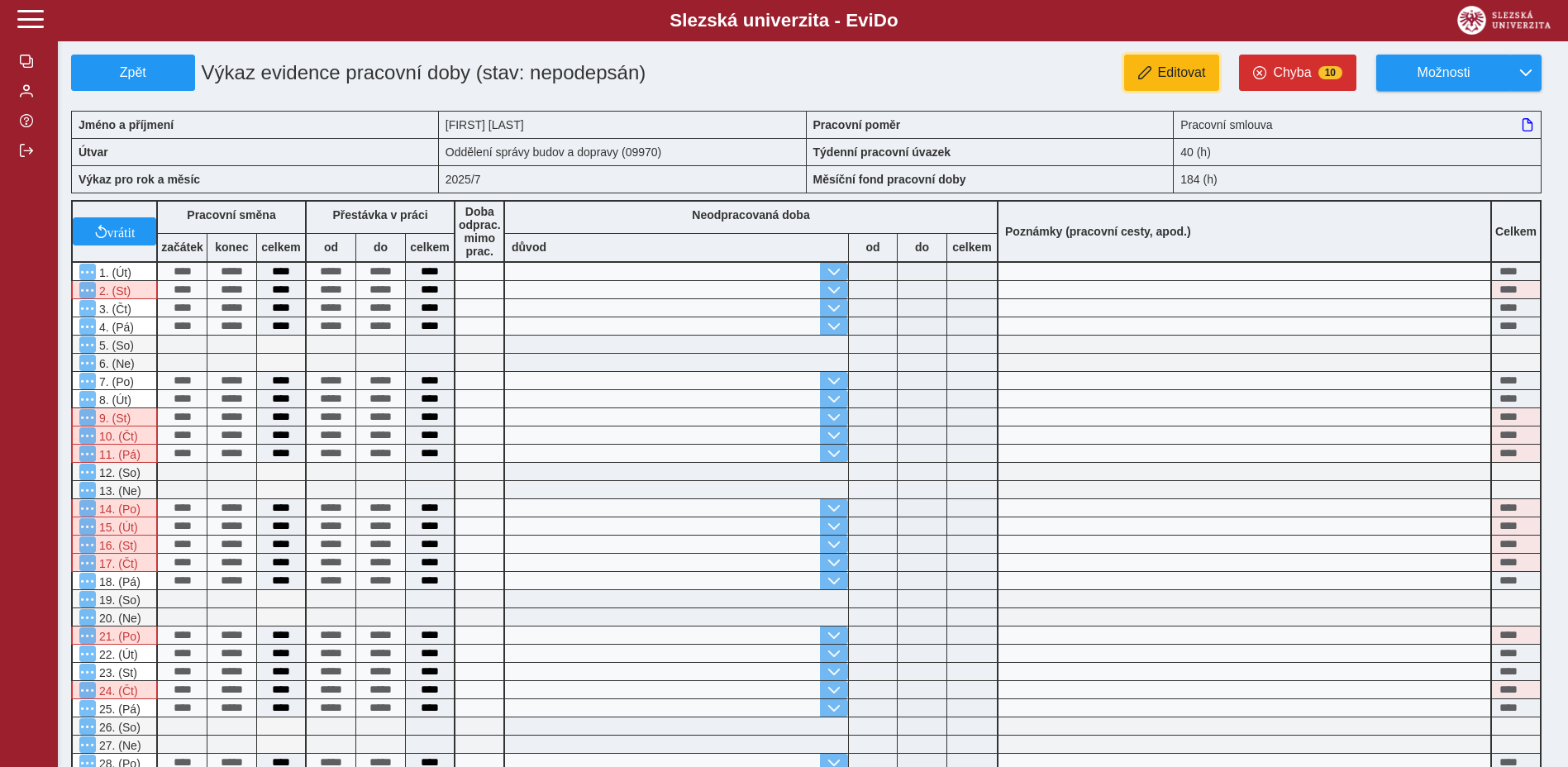 click on "Editovat" at bounding box center (1182, 73) 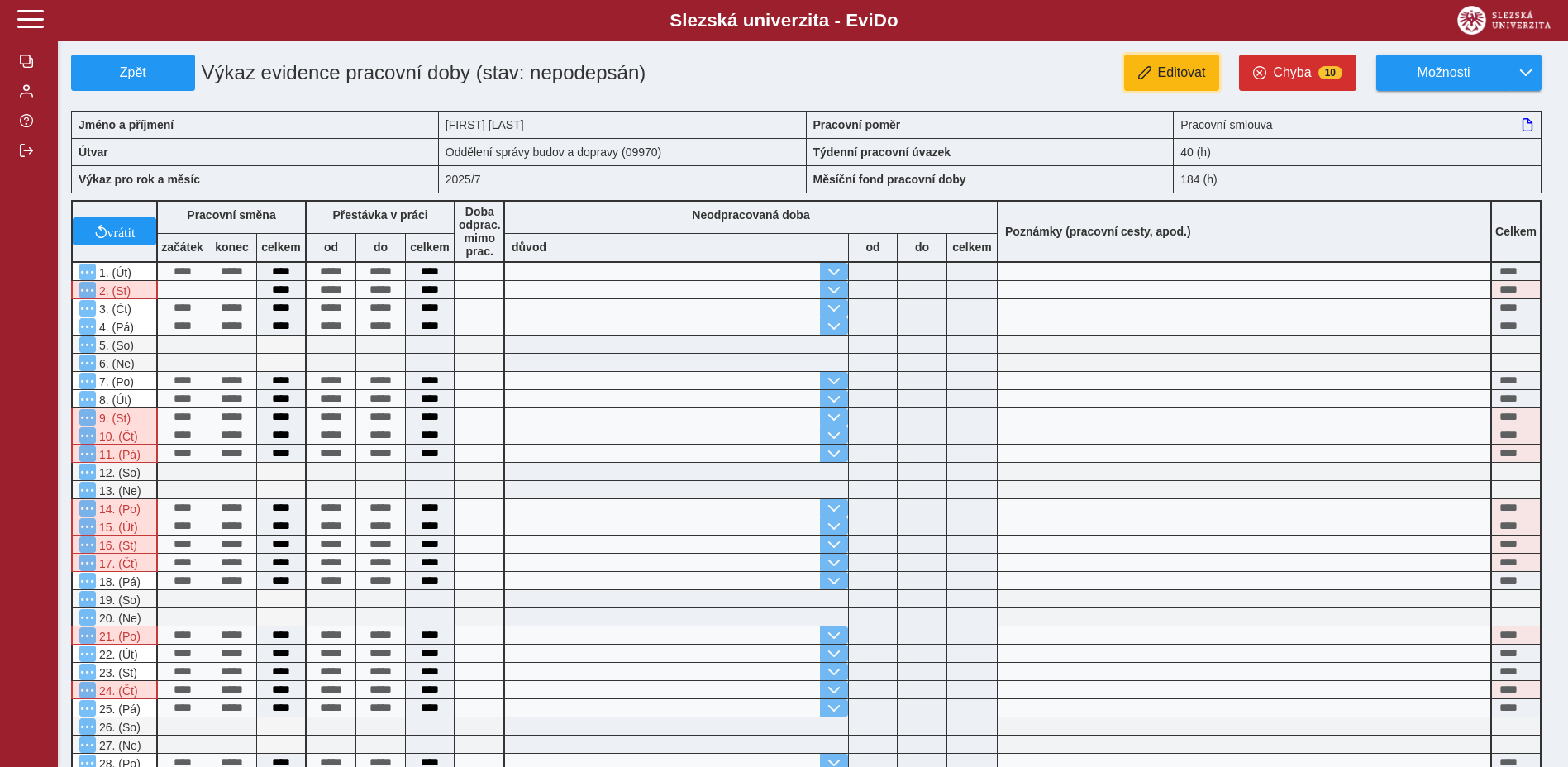 type 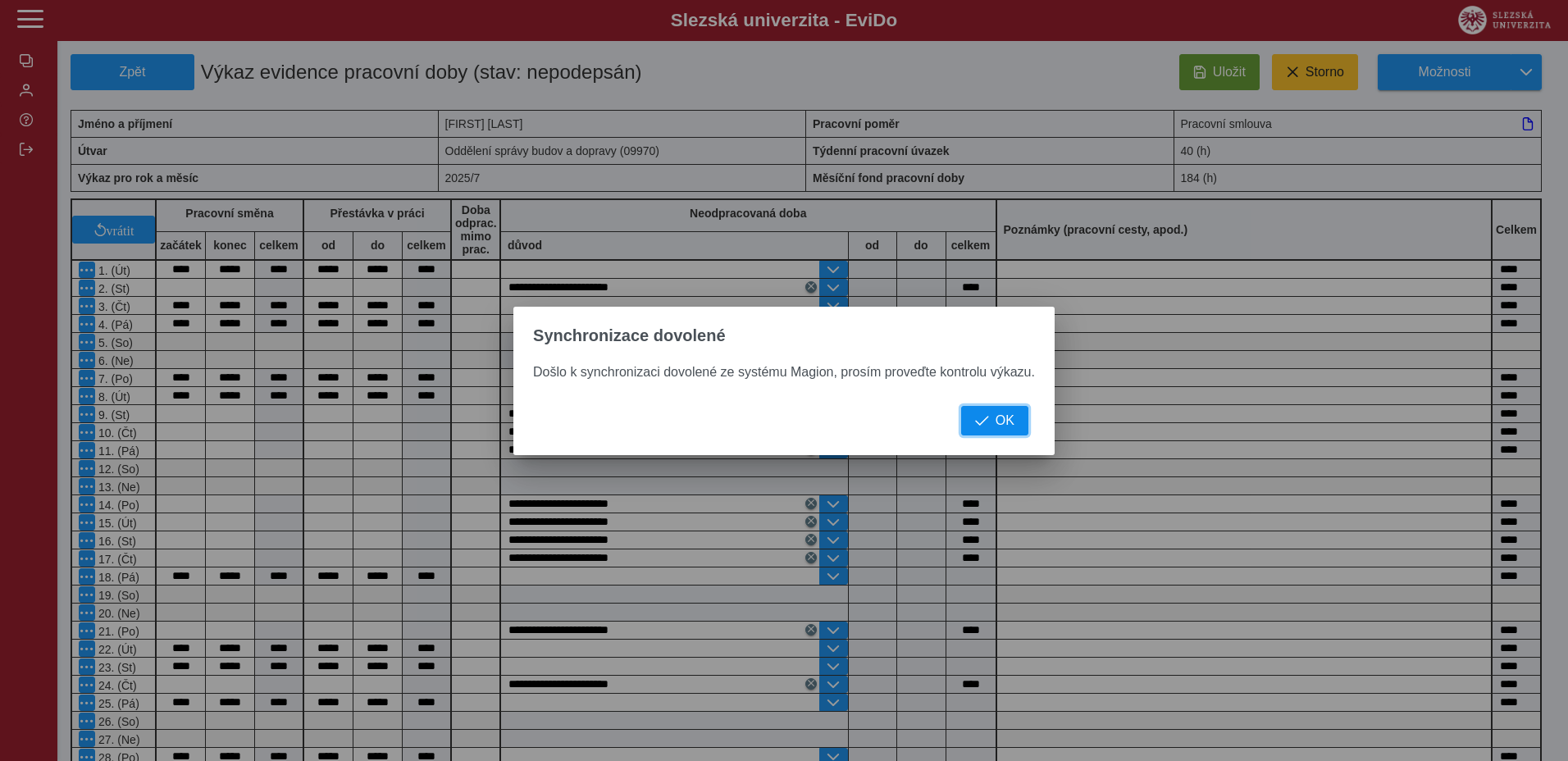 click on "OK" at bounding box center [1005, 421] 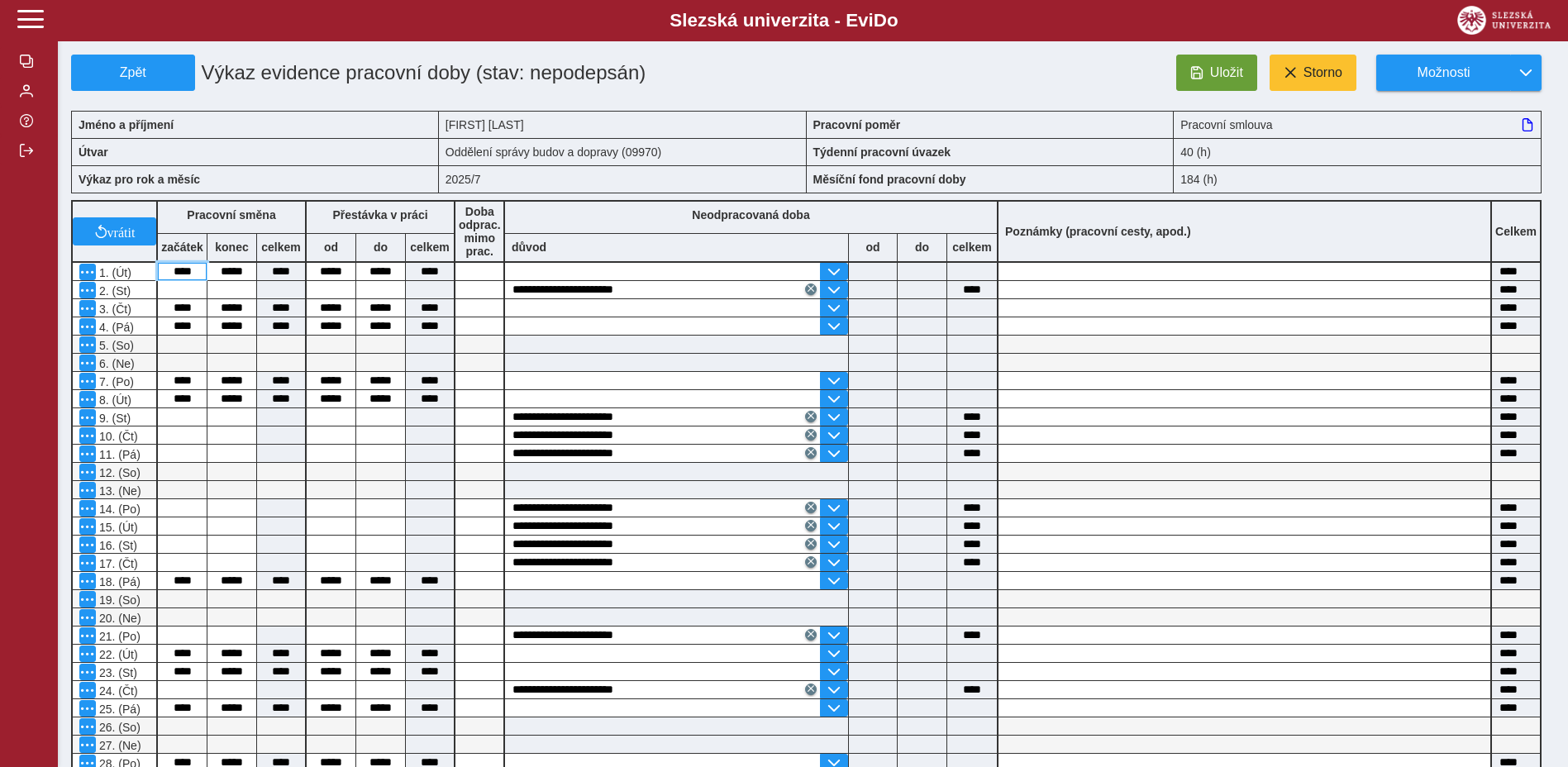 click on "****" at bounding box center [182, 271] 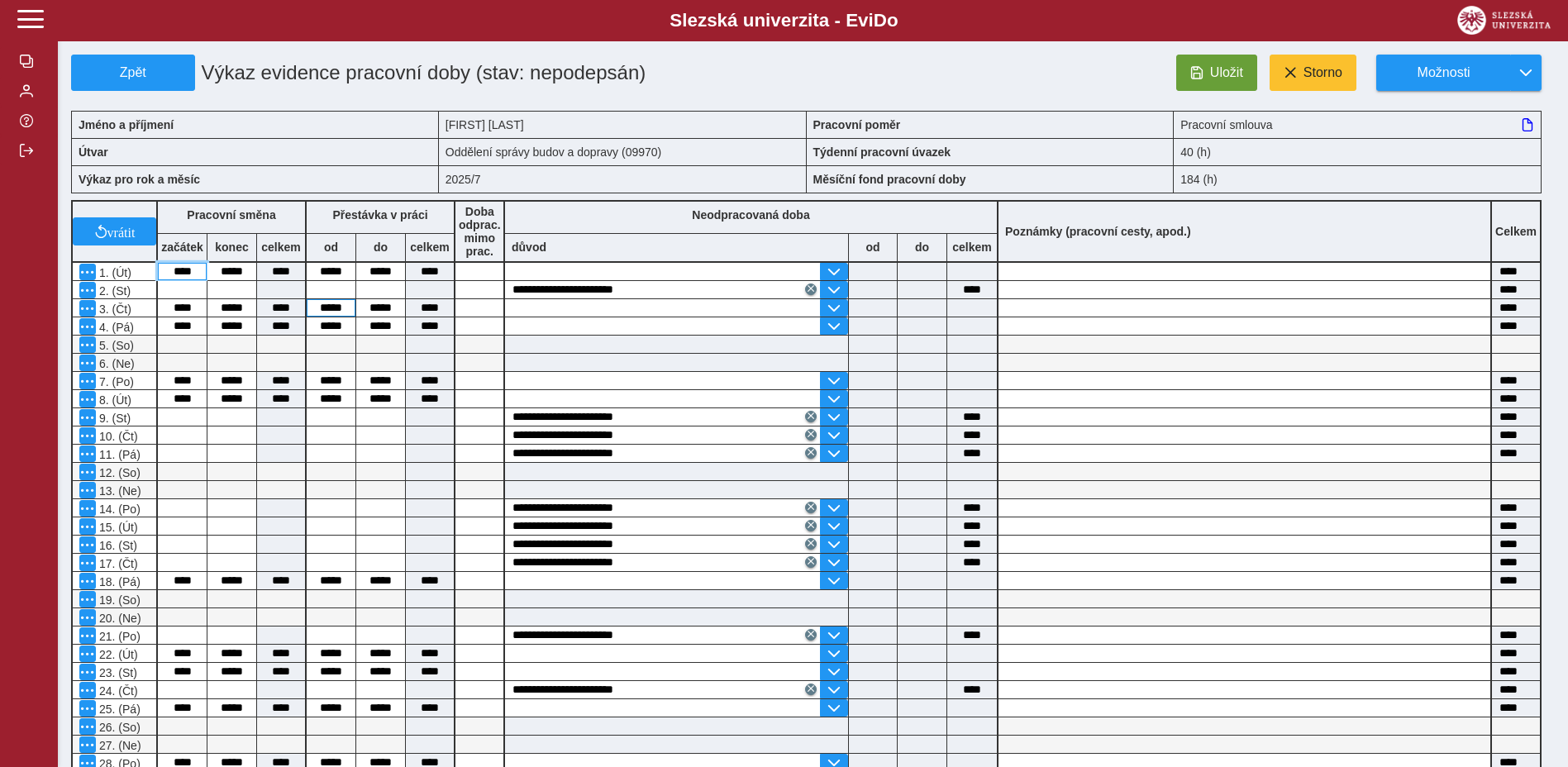 type on "****" 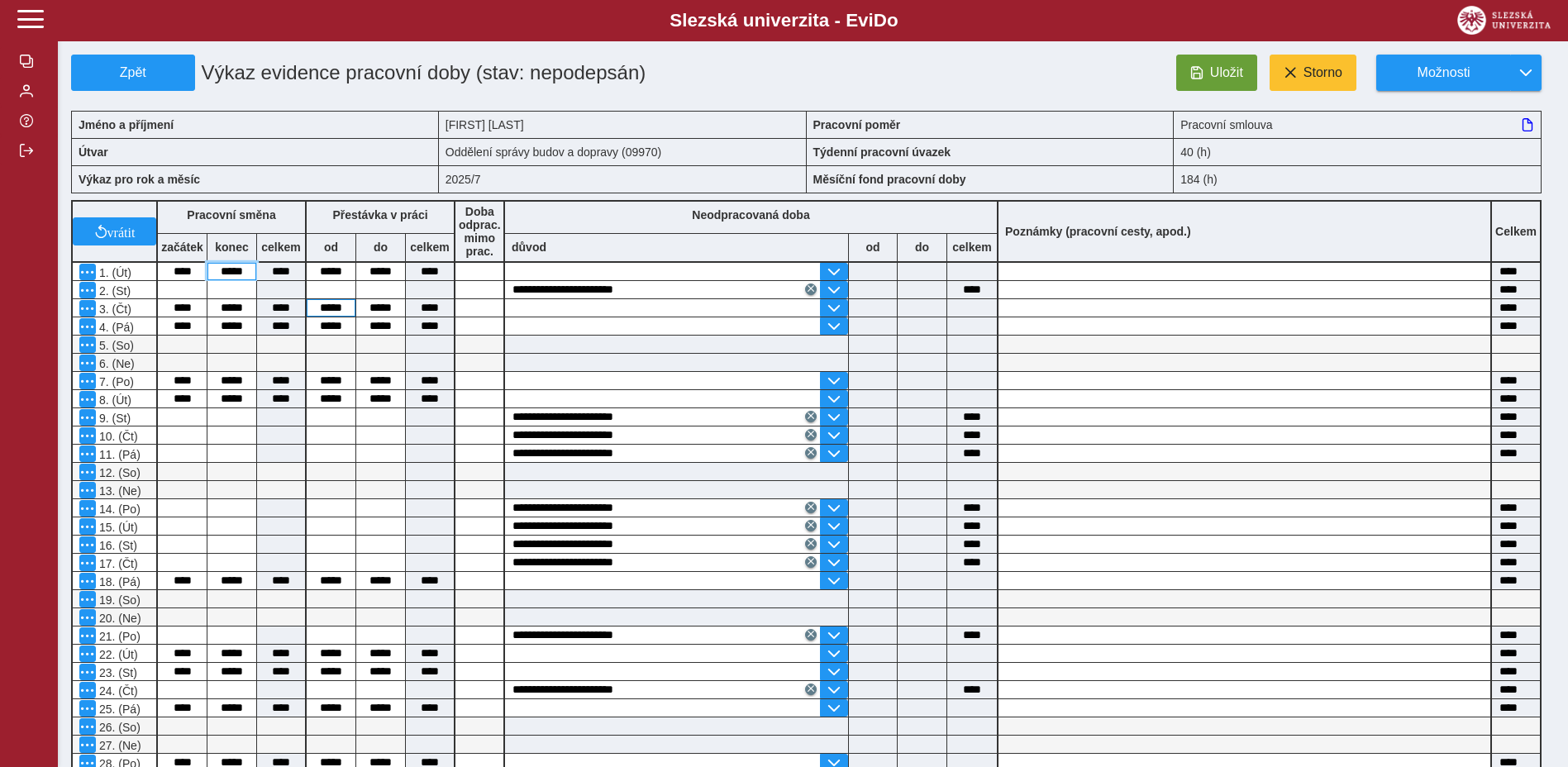 type on "****" 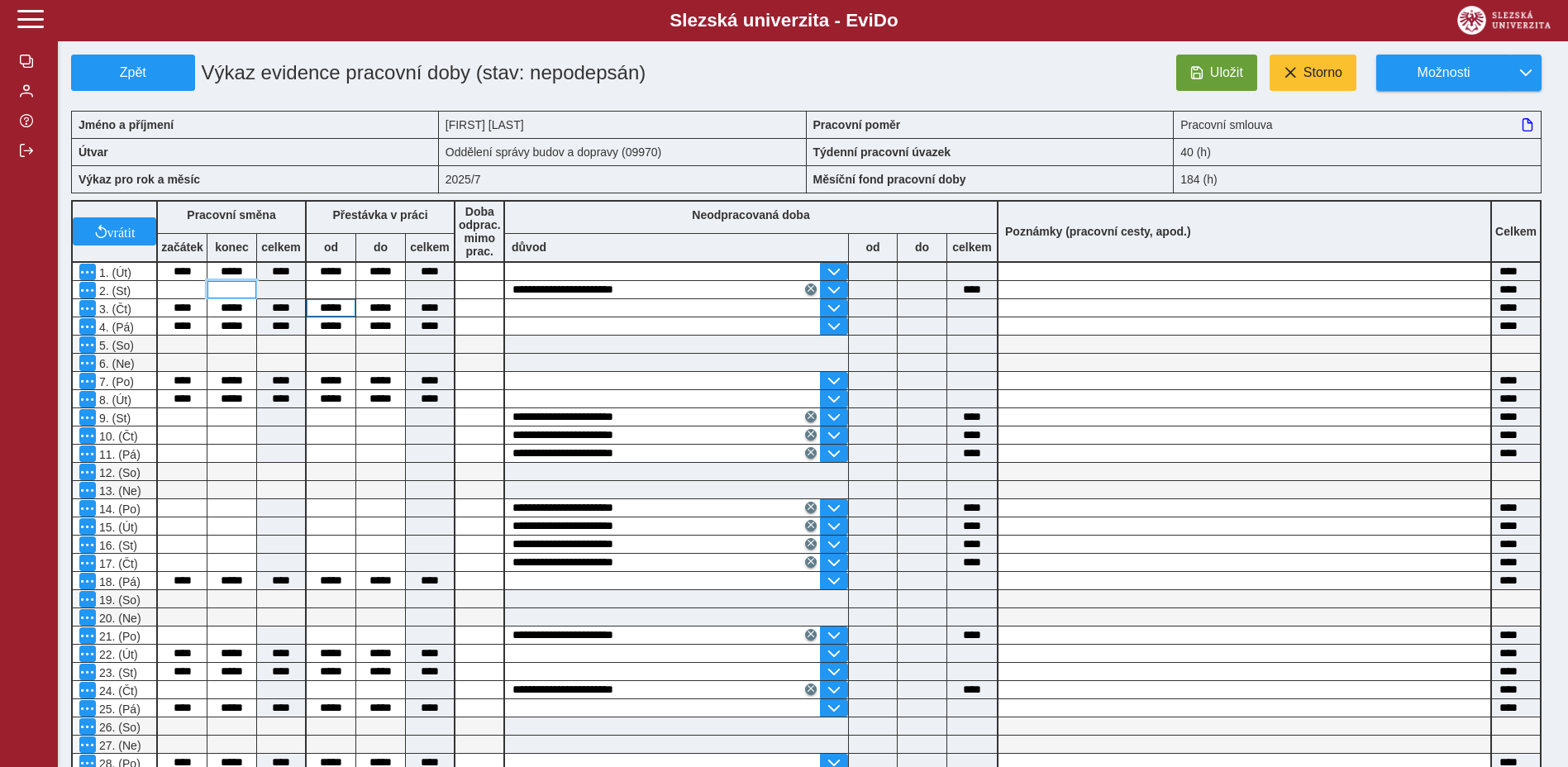 type on "****" 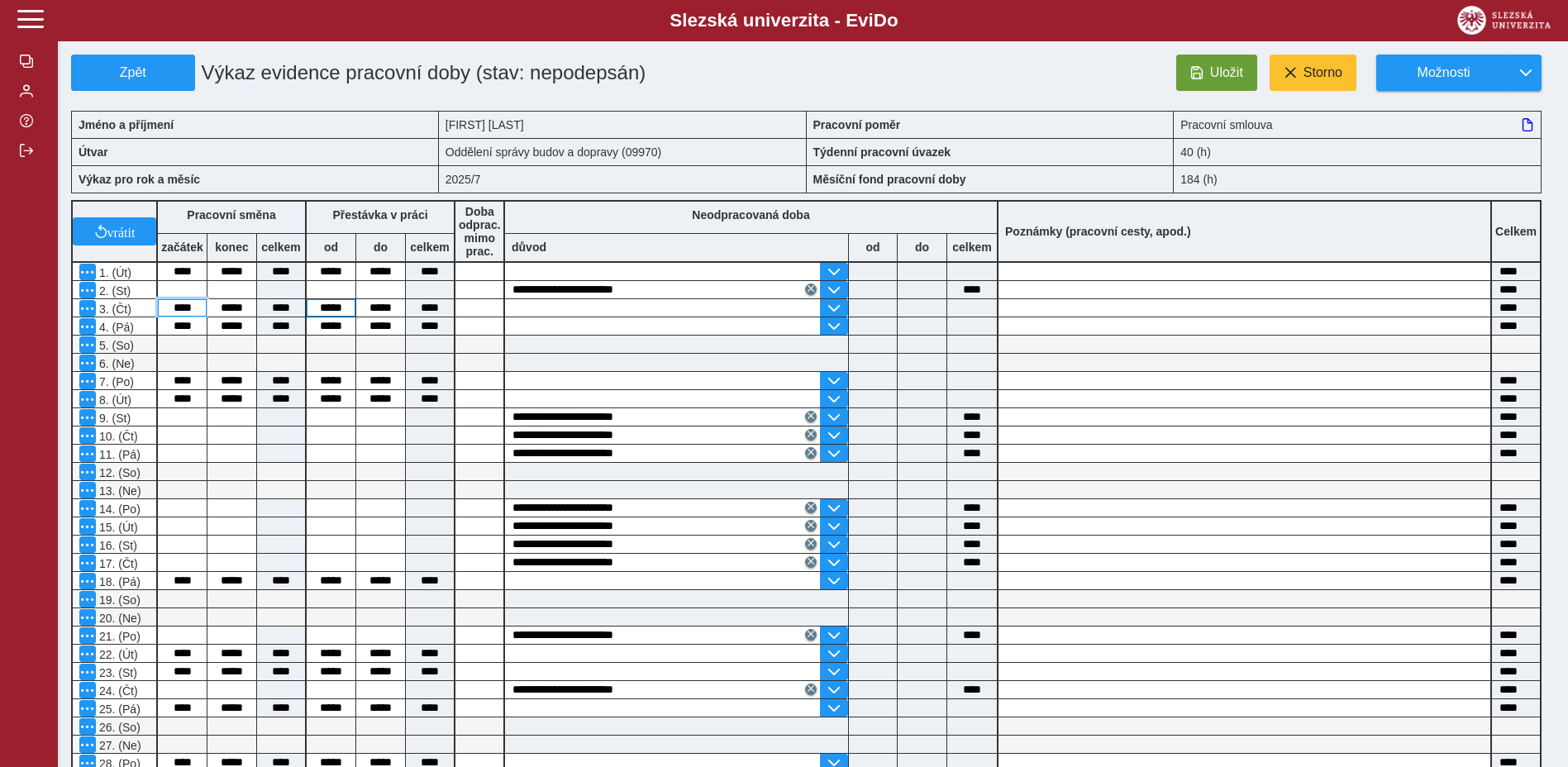 type on "****" 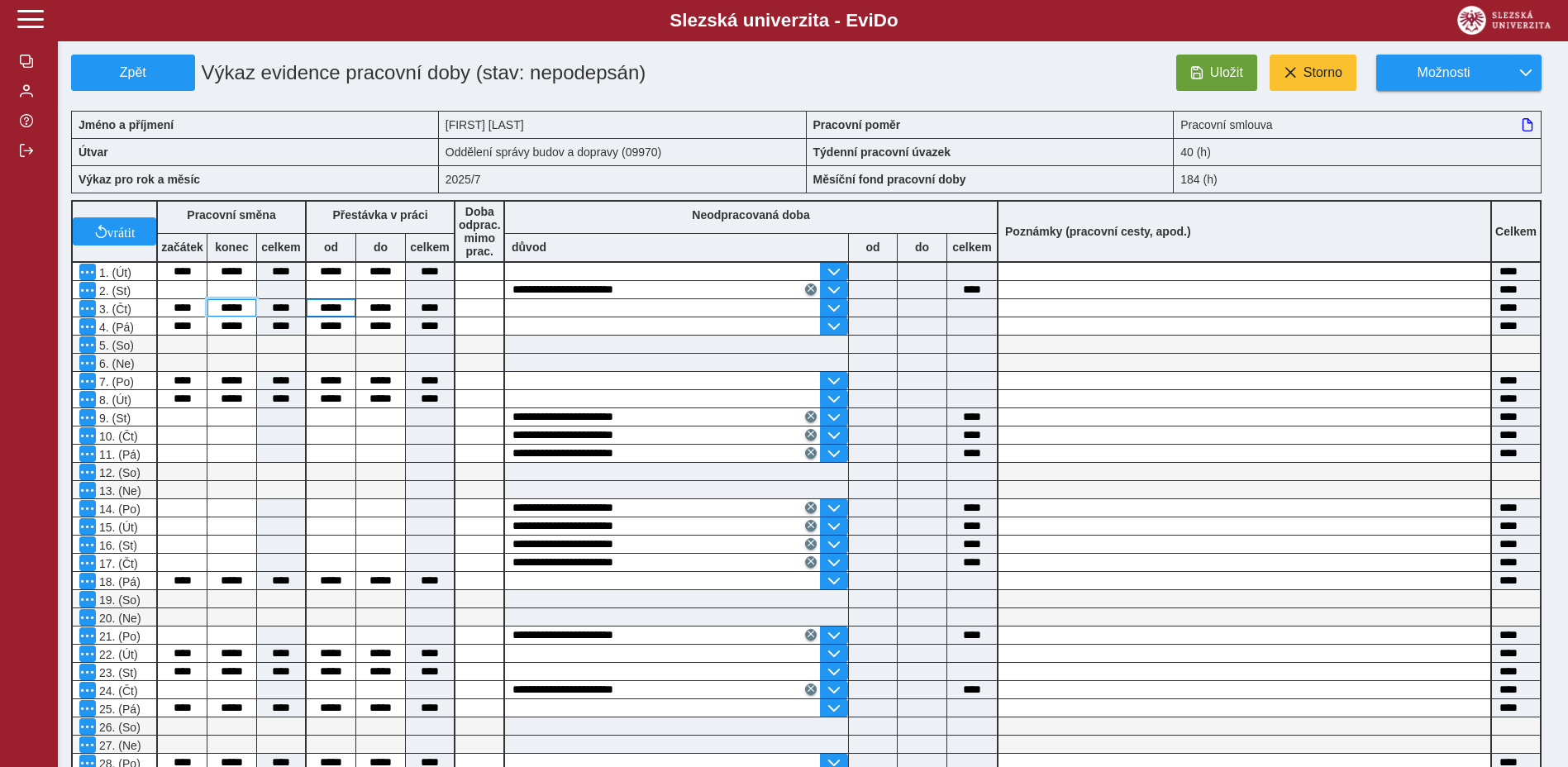 type on "****" 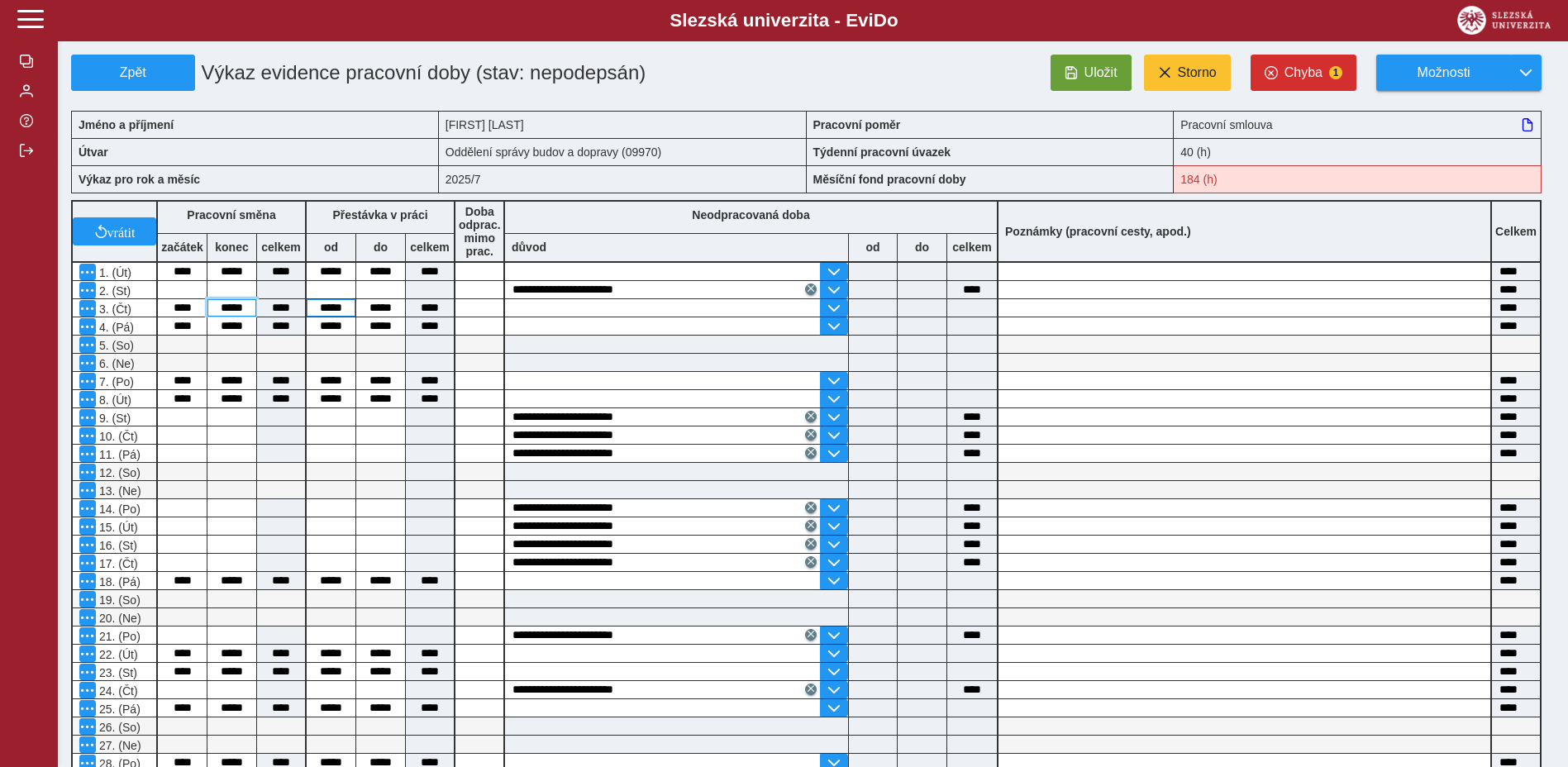 type on "*****" 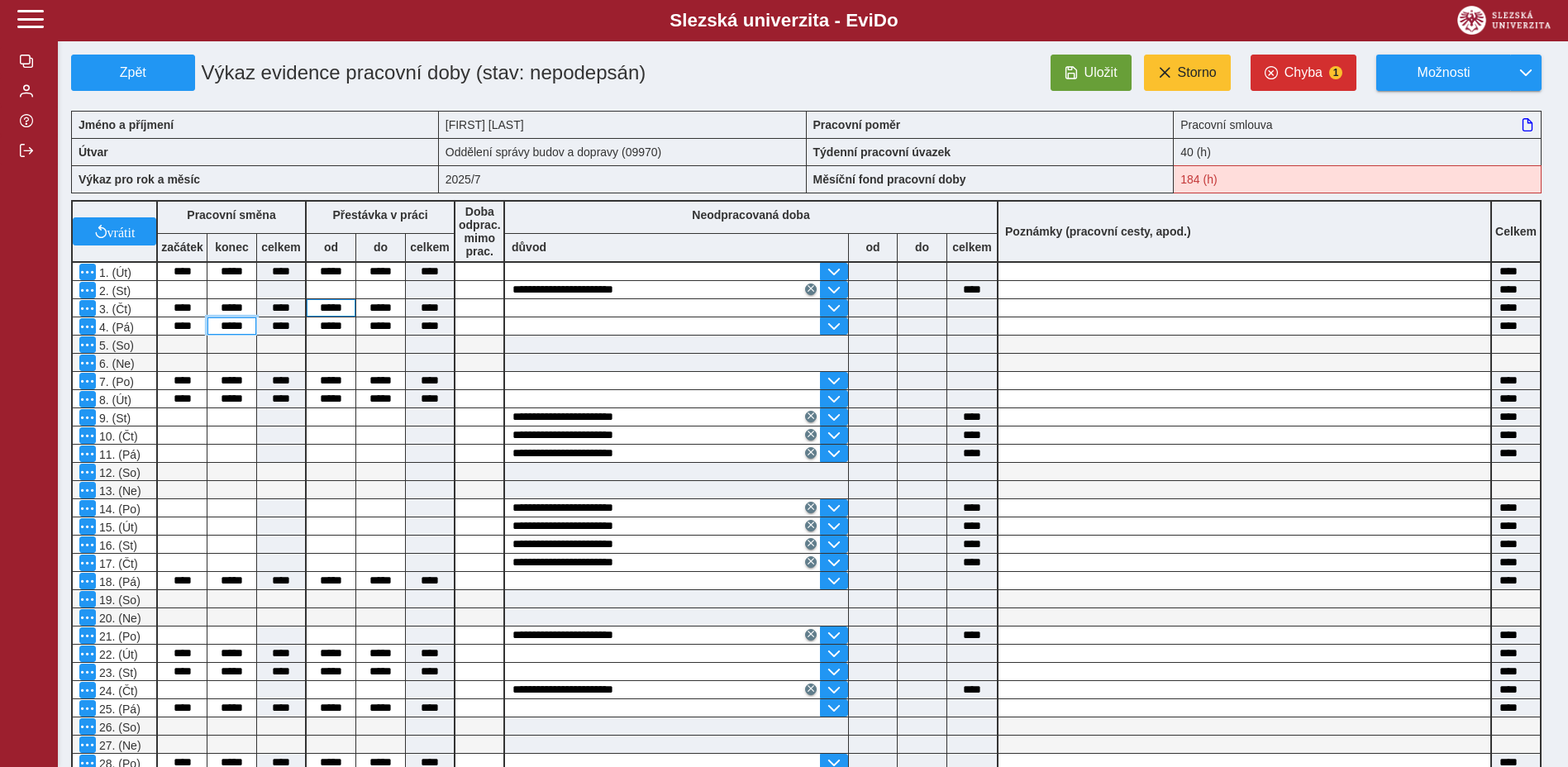 type on "****" 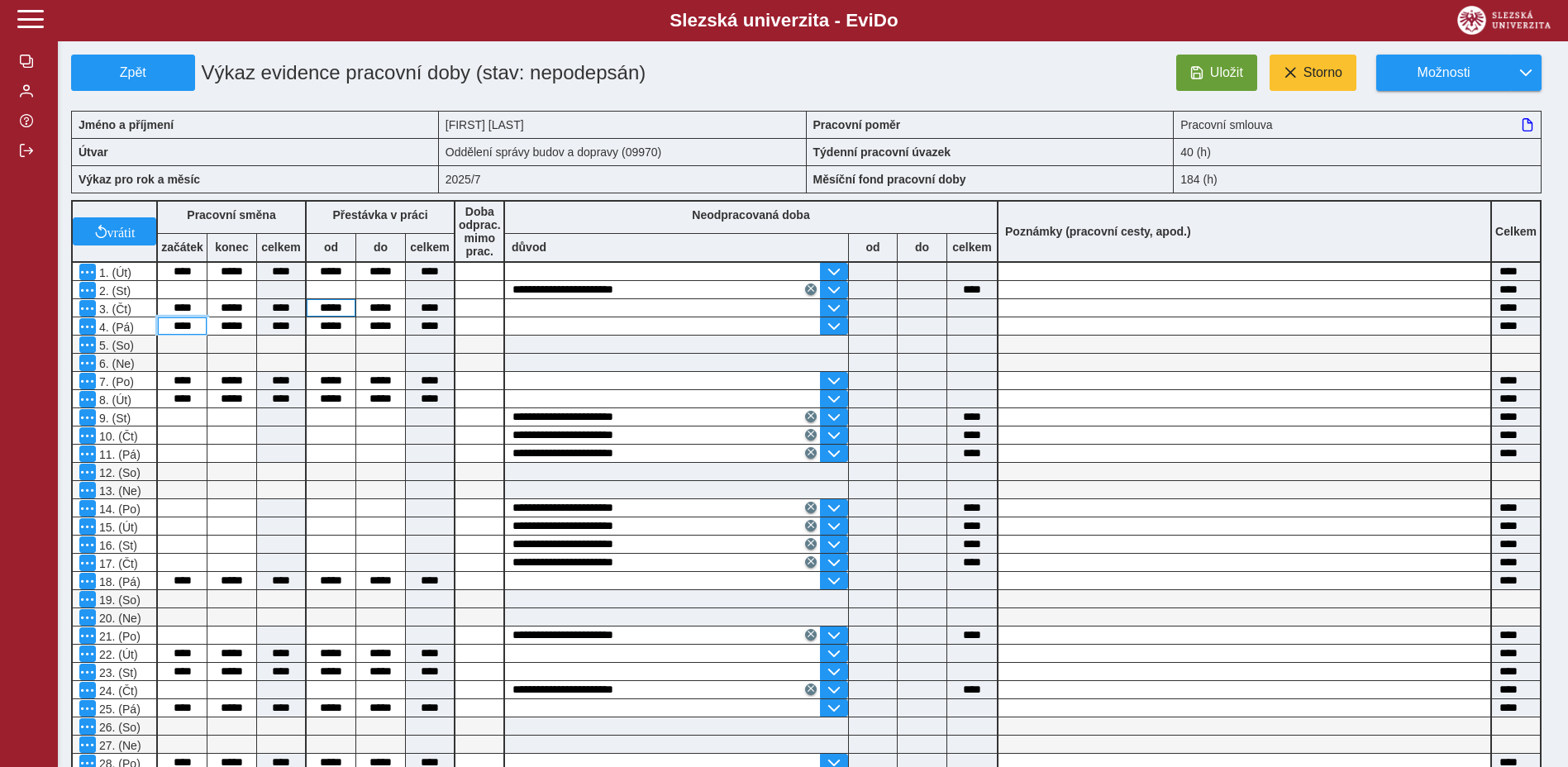 type on "****" 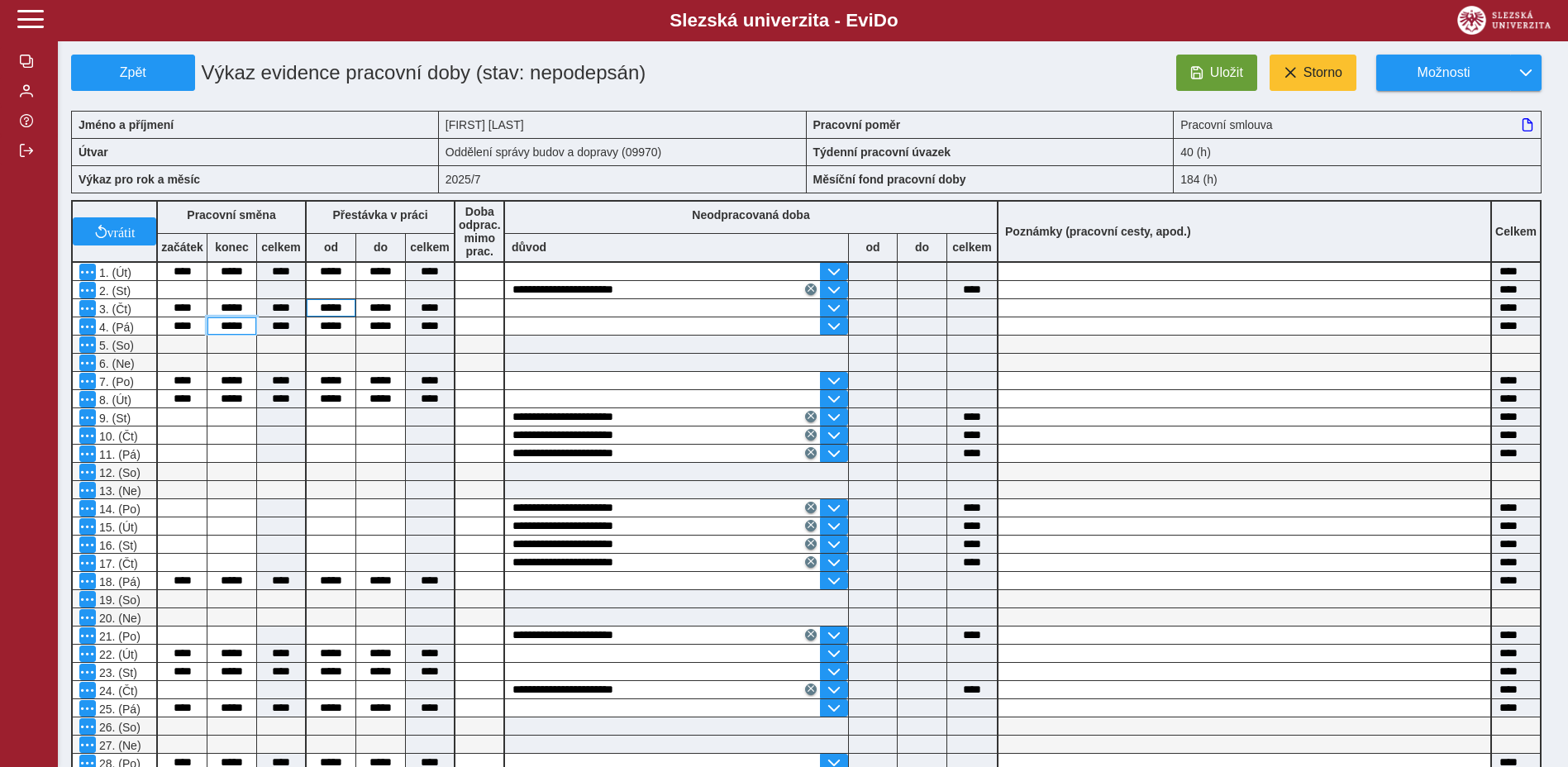 type on "****" 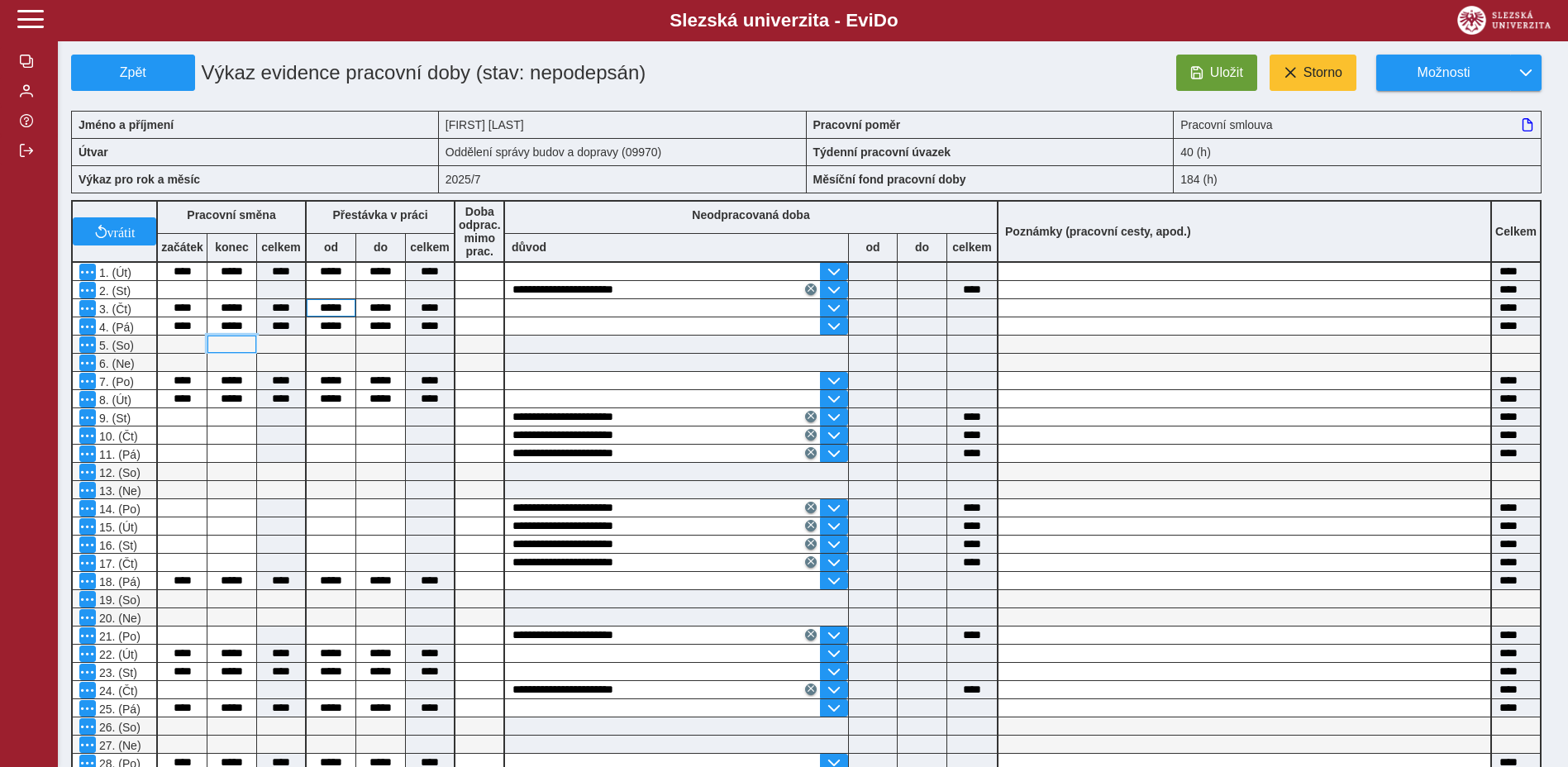 type on "****" 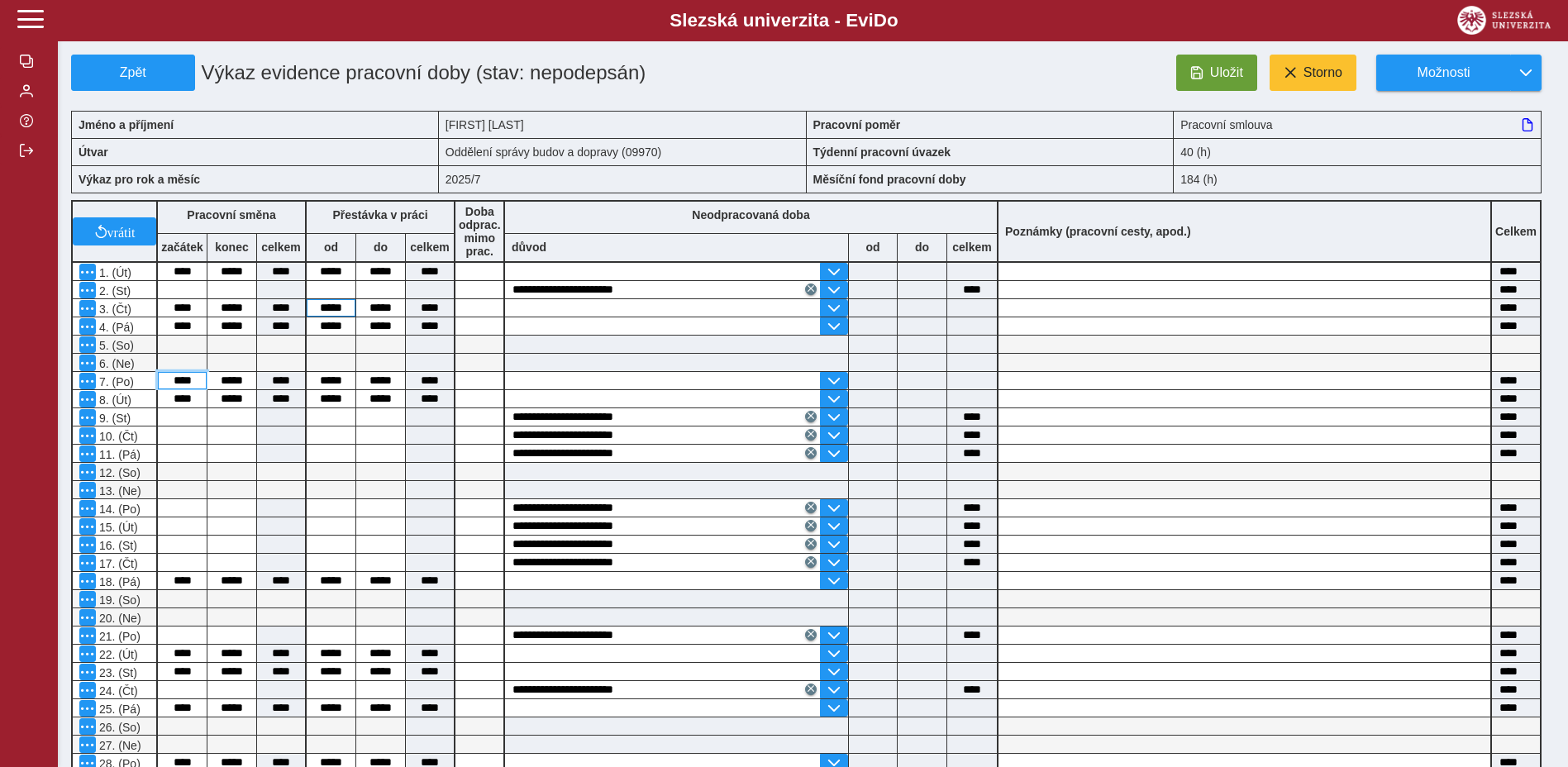 type on "****" 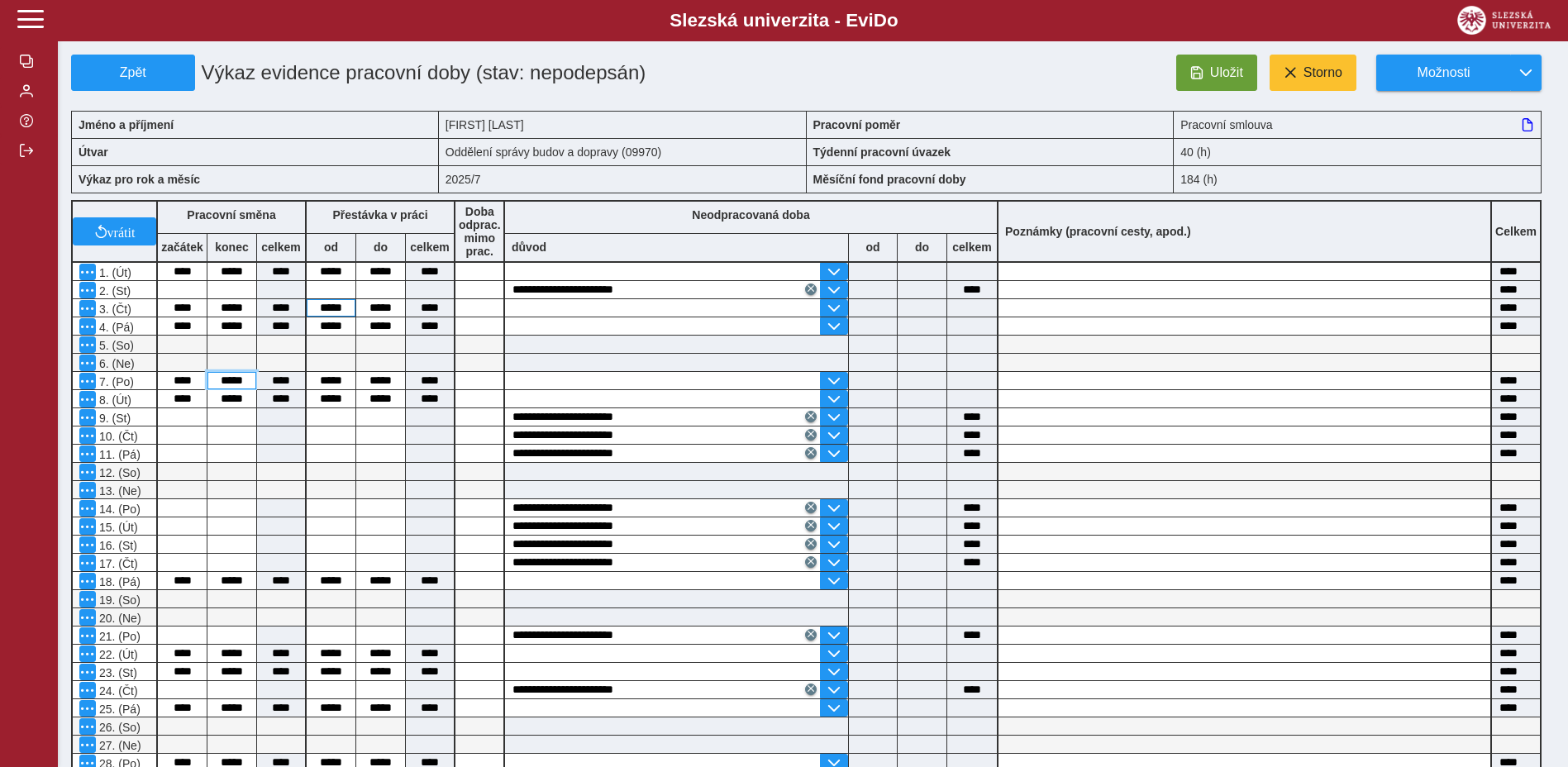 type on "****" 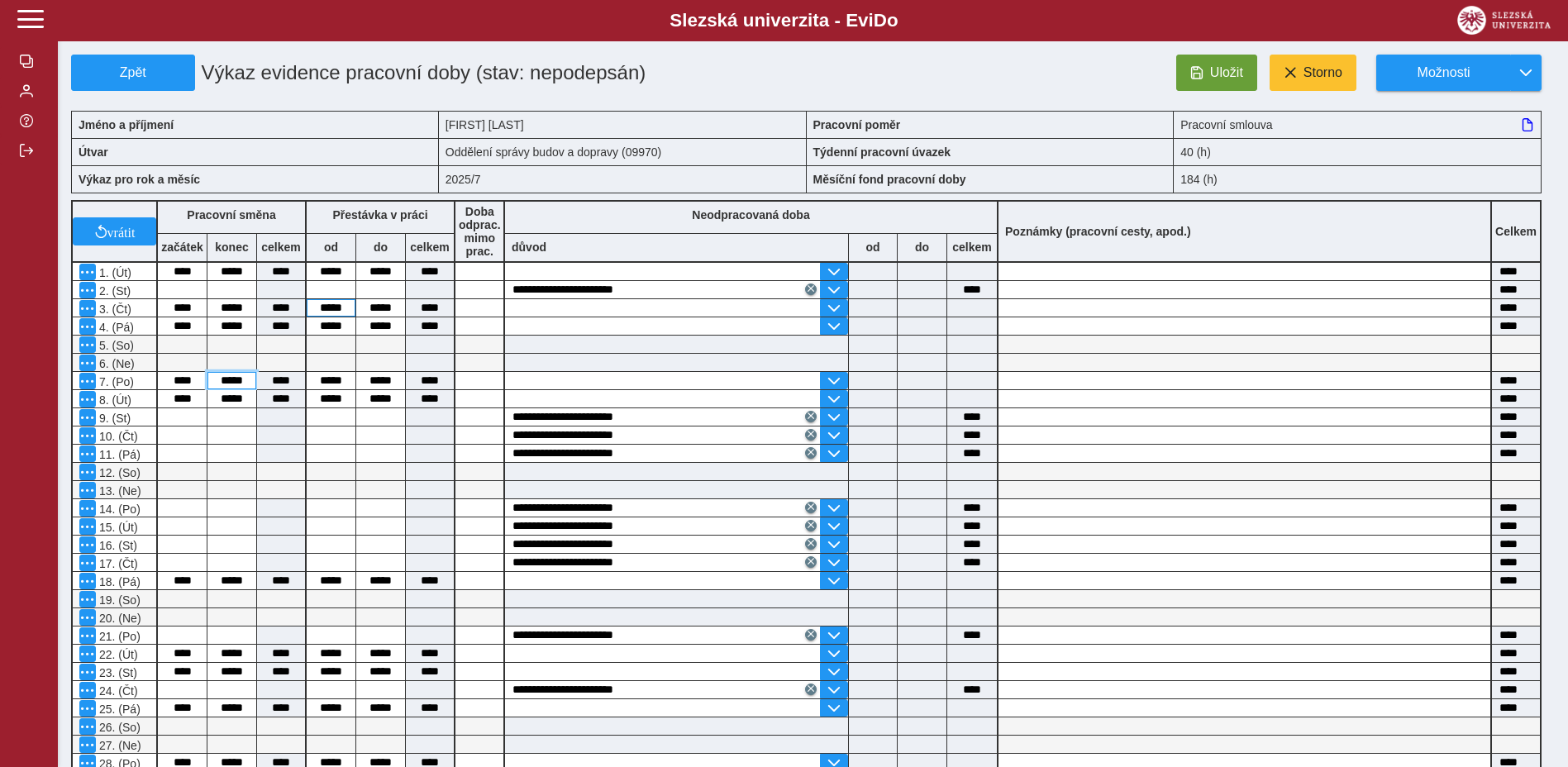 type on "*****" 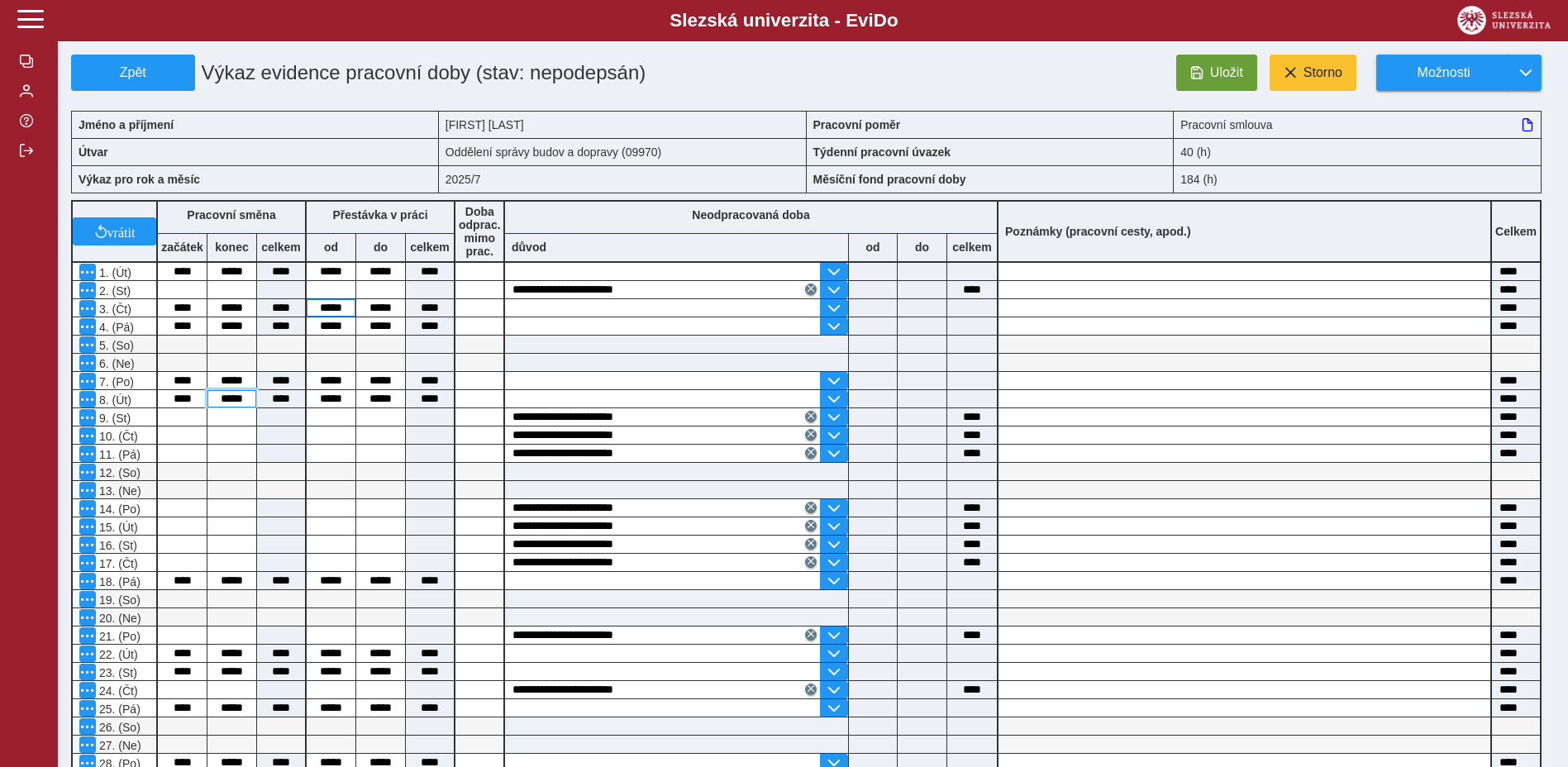 type on "****" 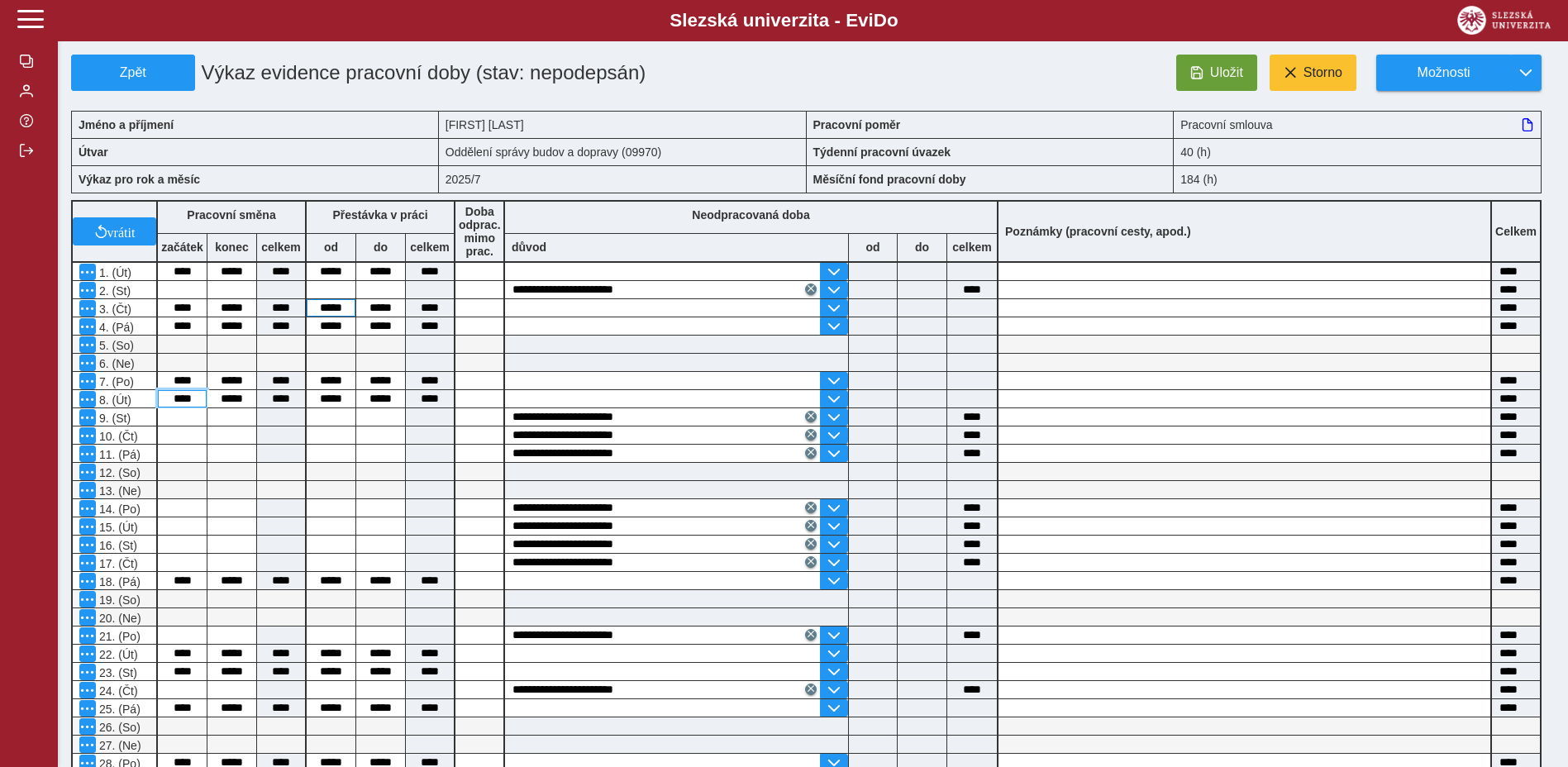 type on "****" 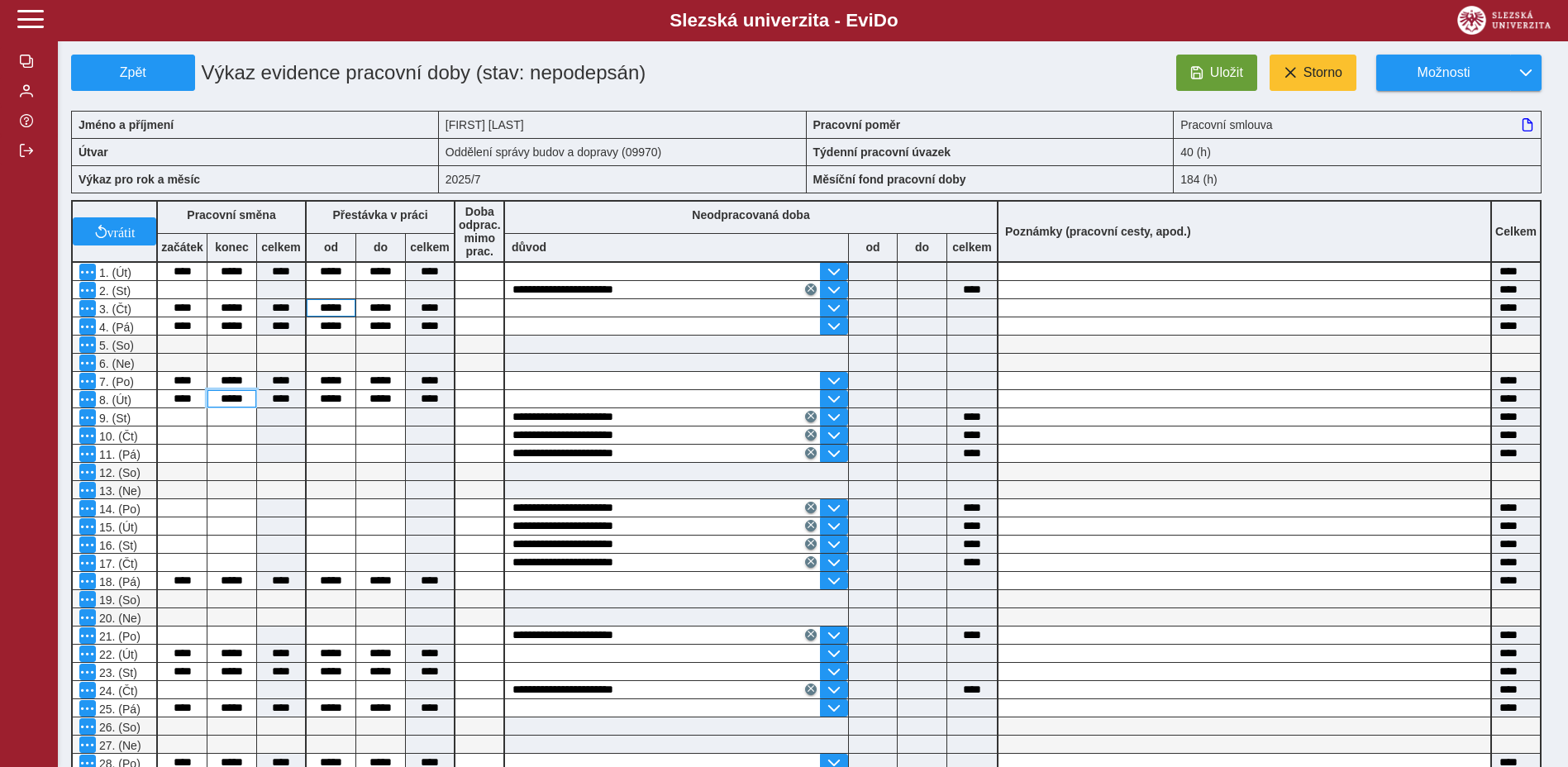 type on "****" 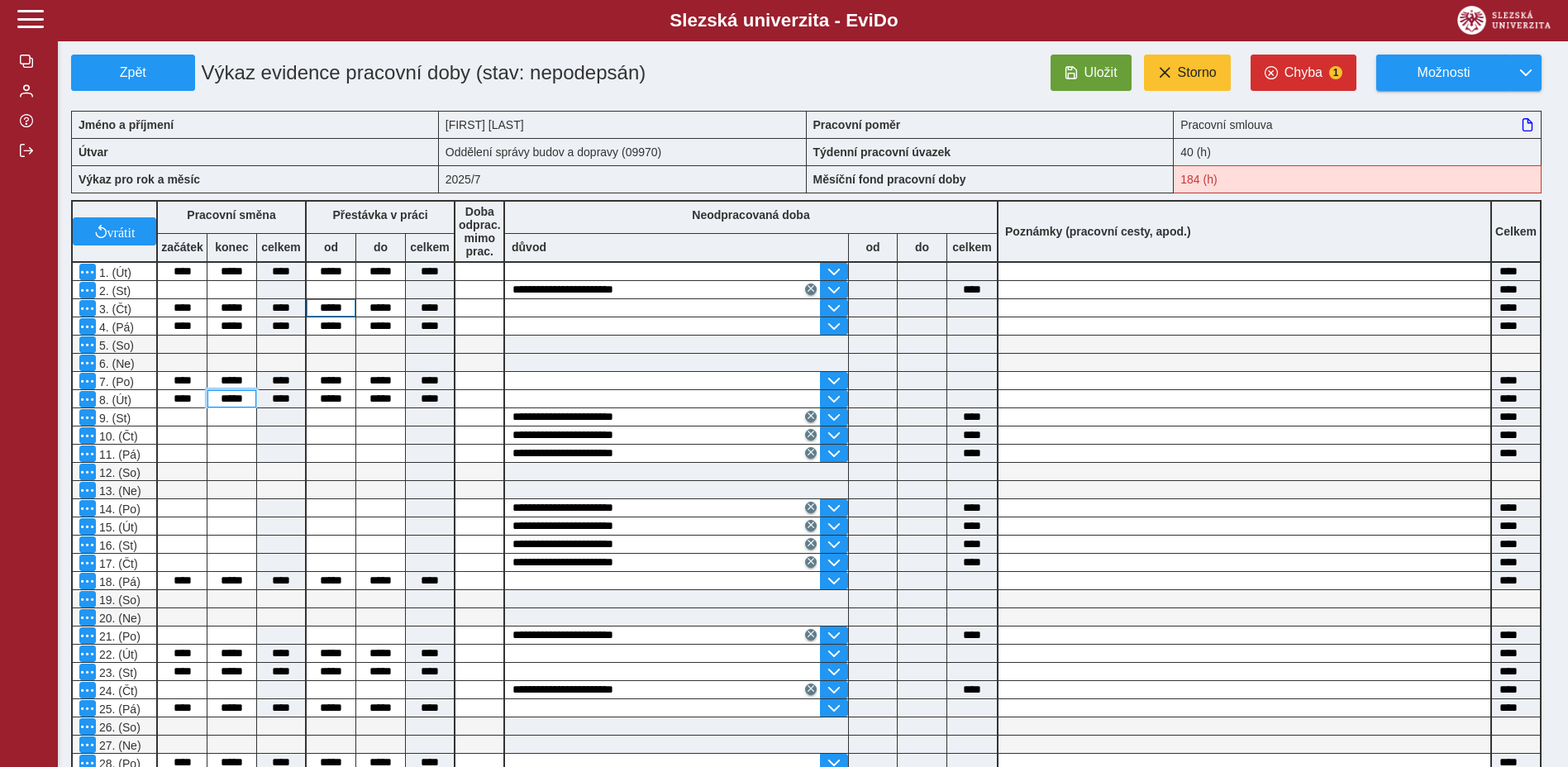 type on "*****" 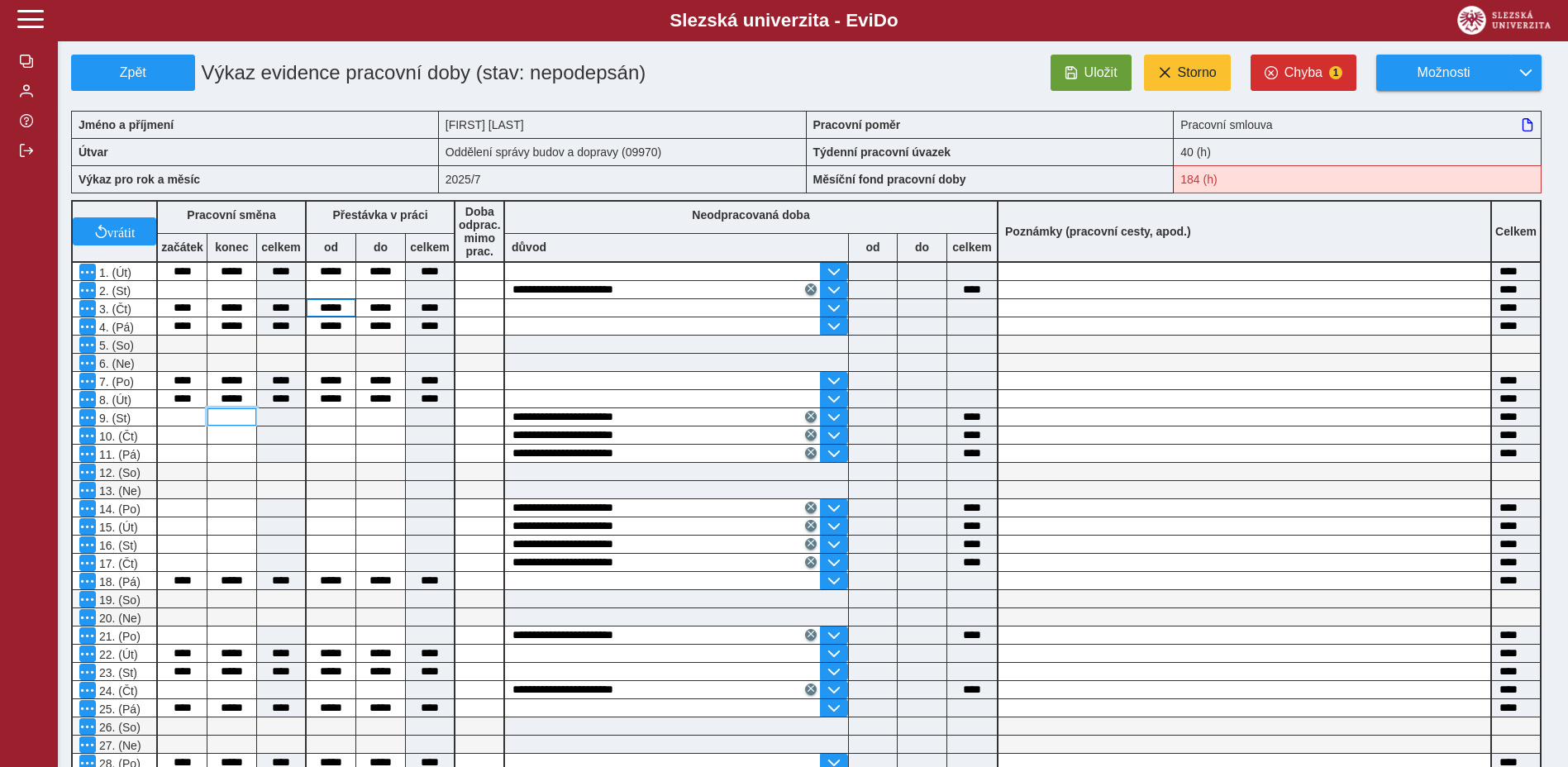 type on "****" 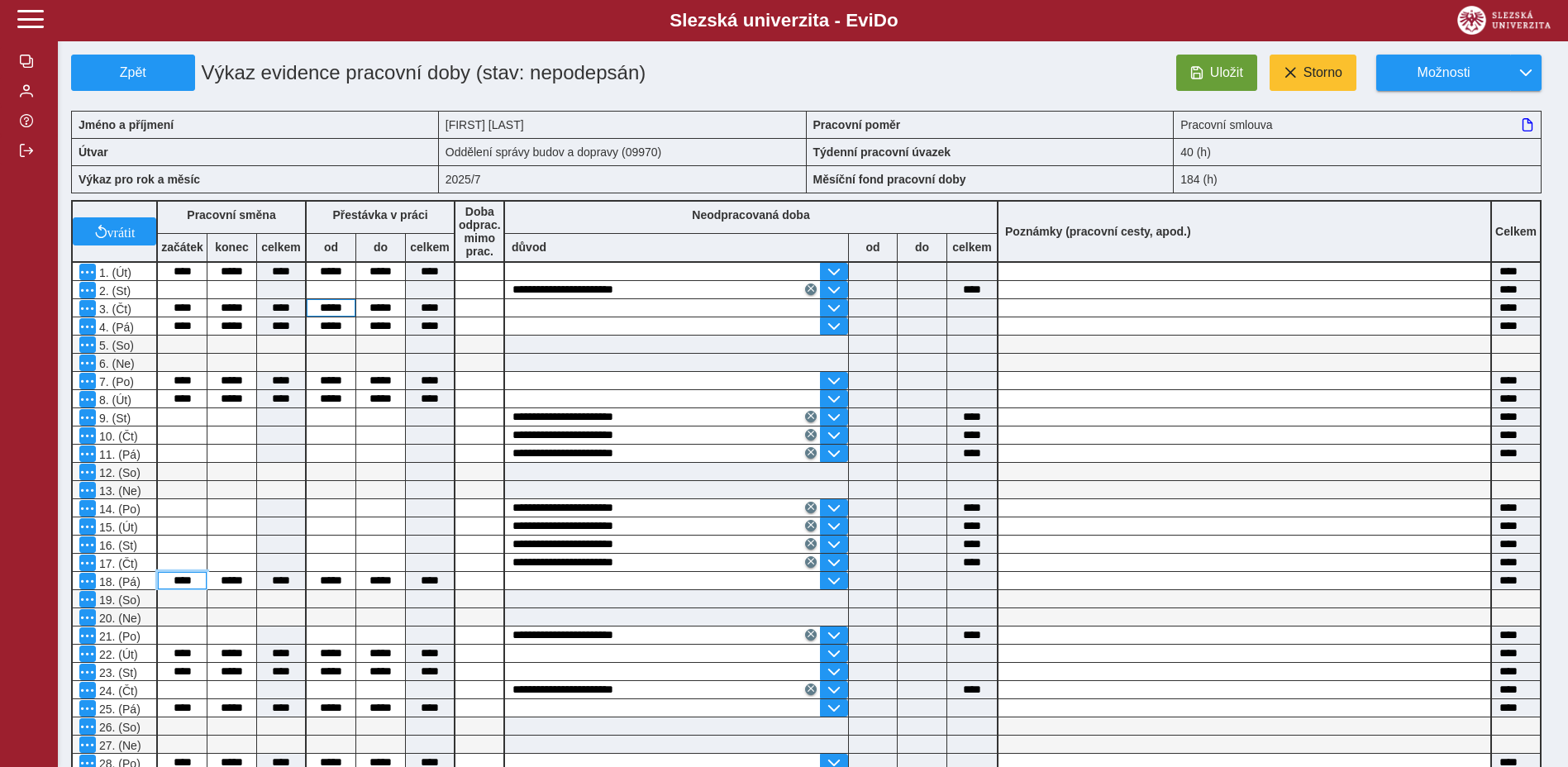 type on "****" 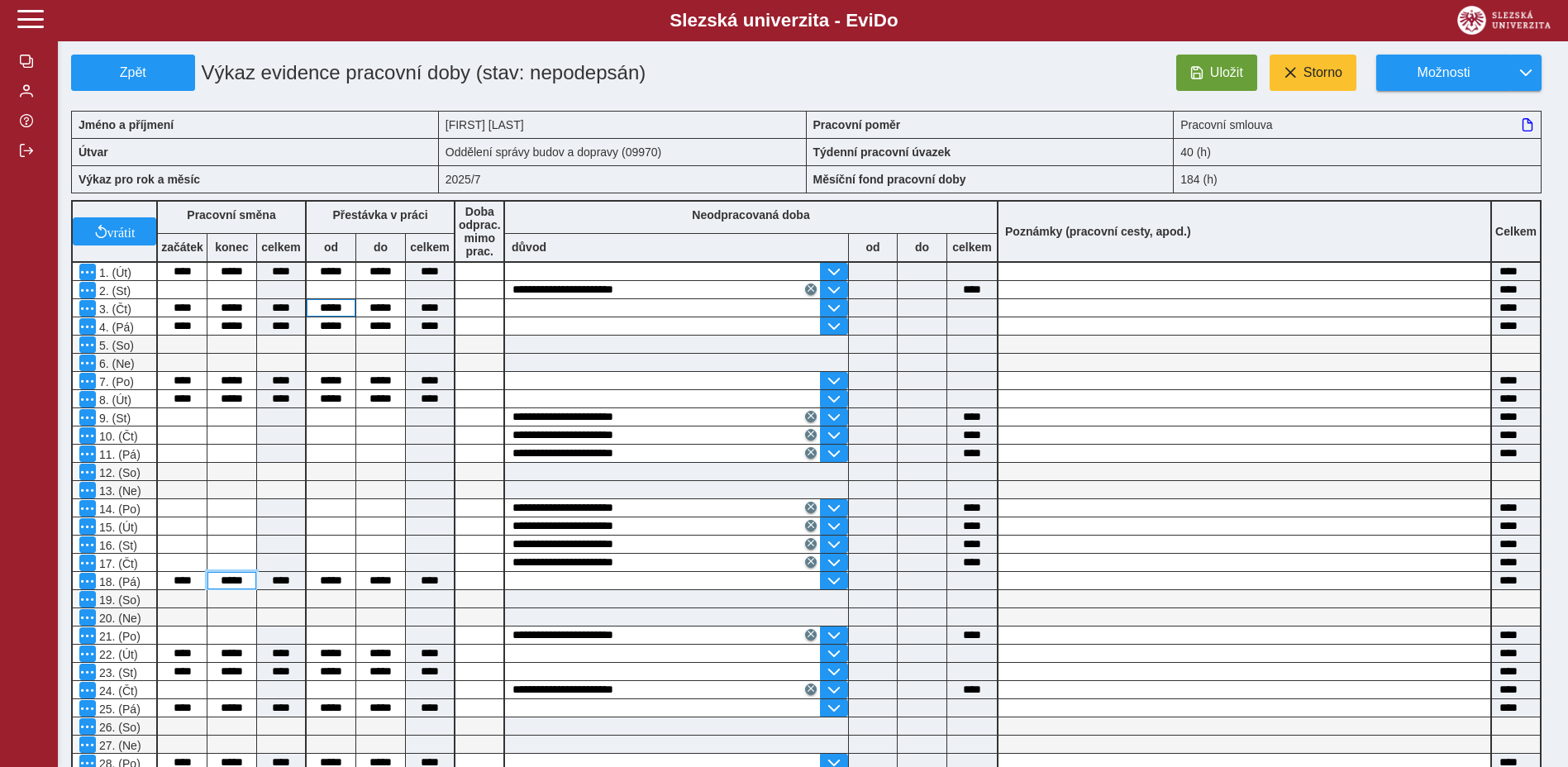 type on "****" 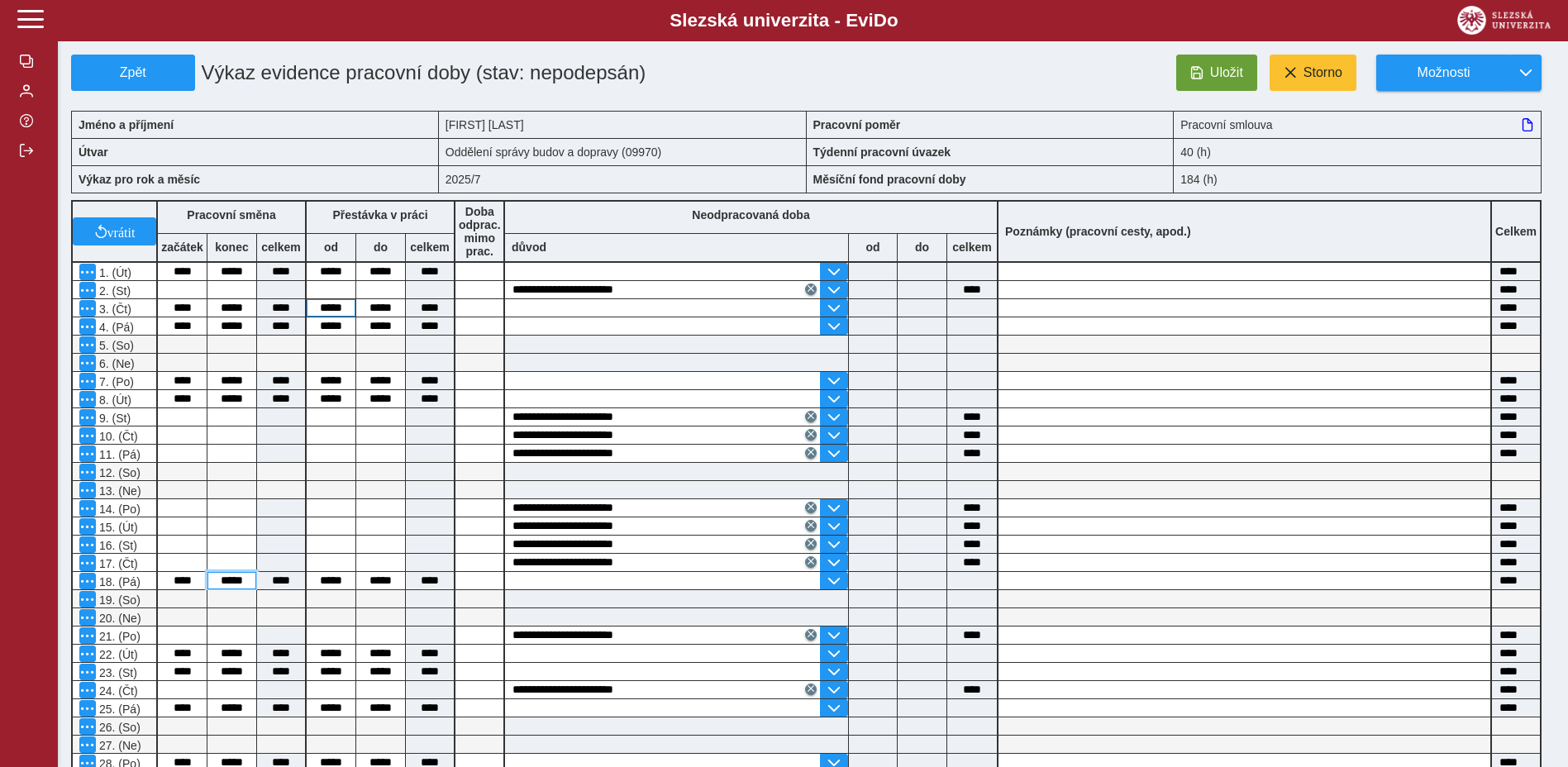 type on "*****" 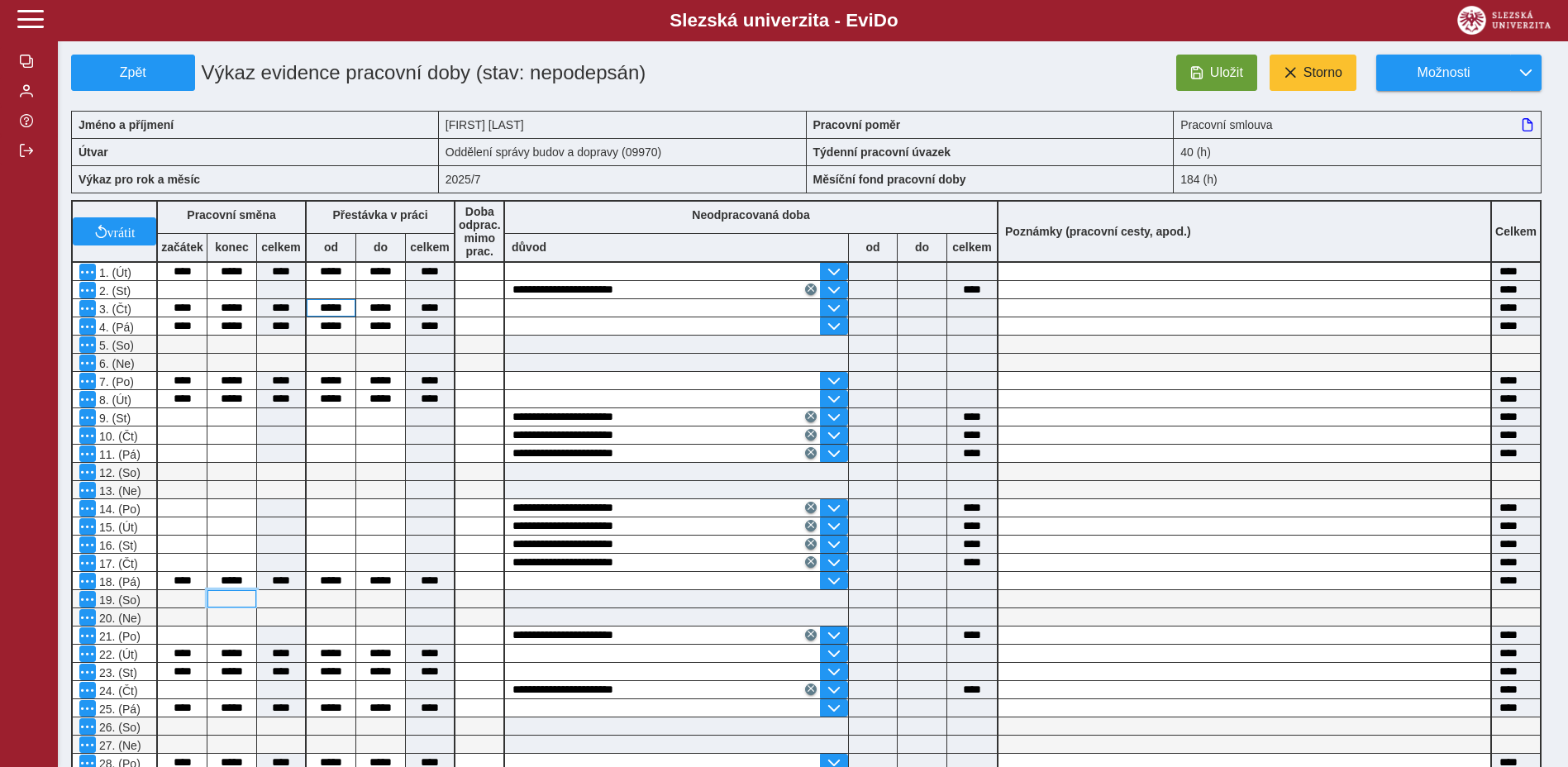 type on "****" 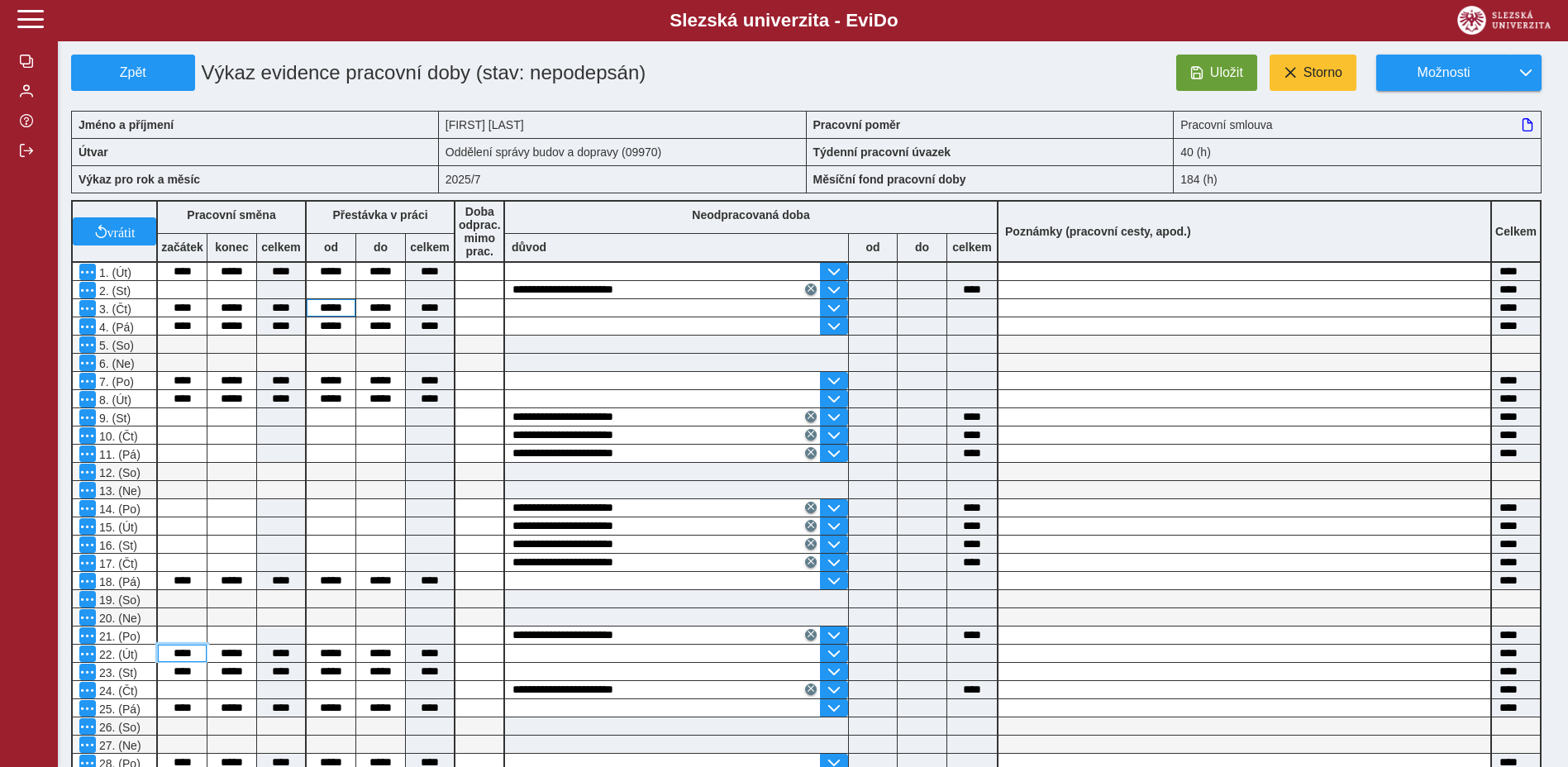 type on "****" 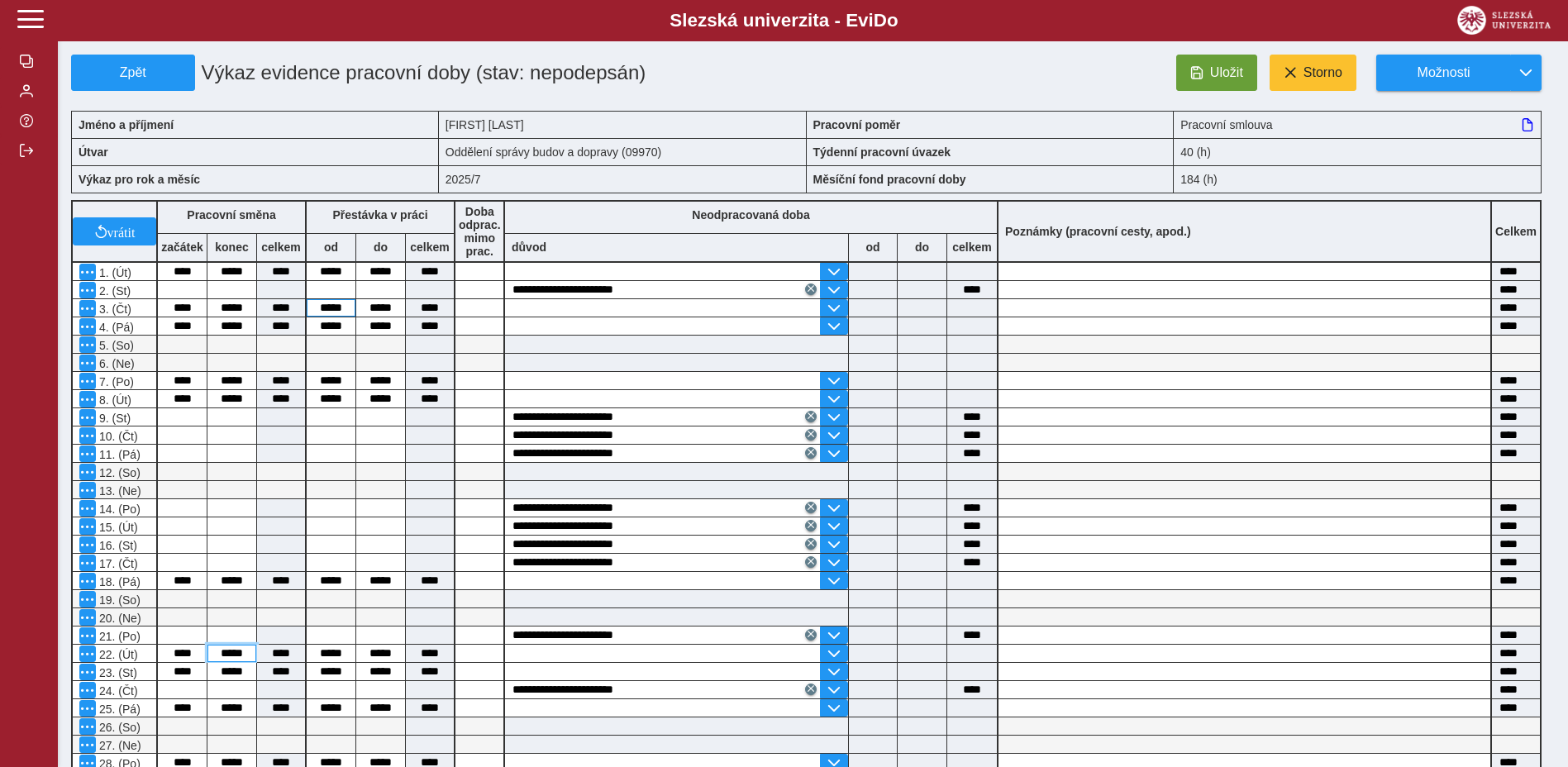 type on "****" 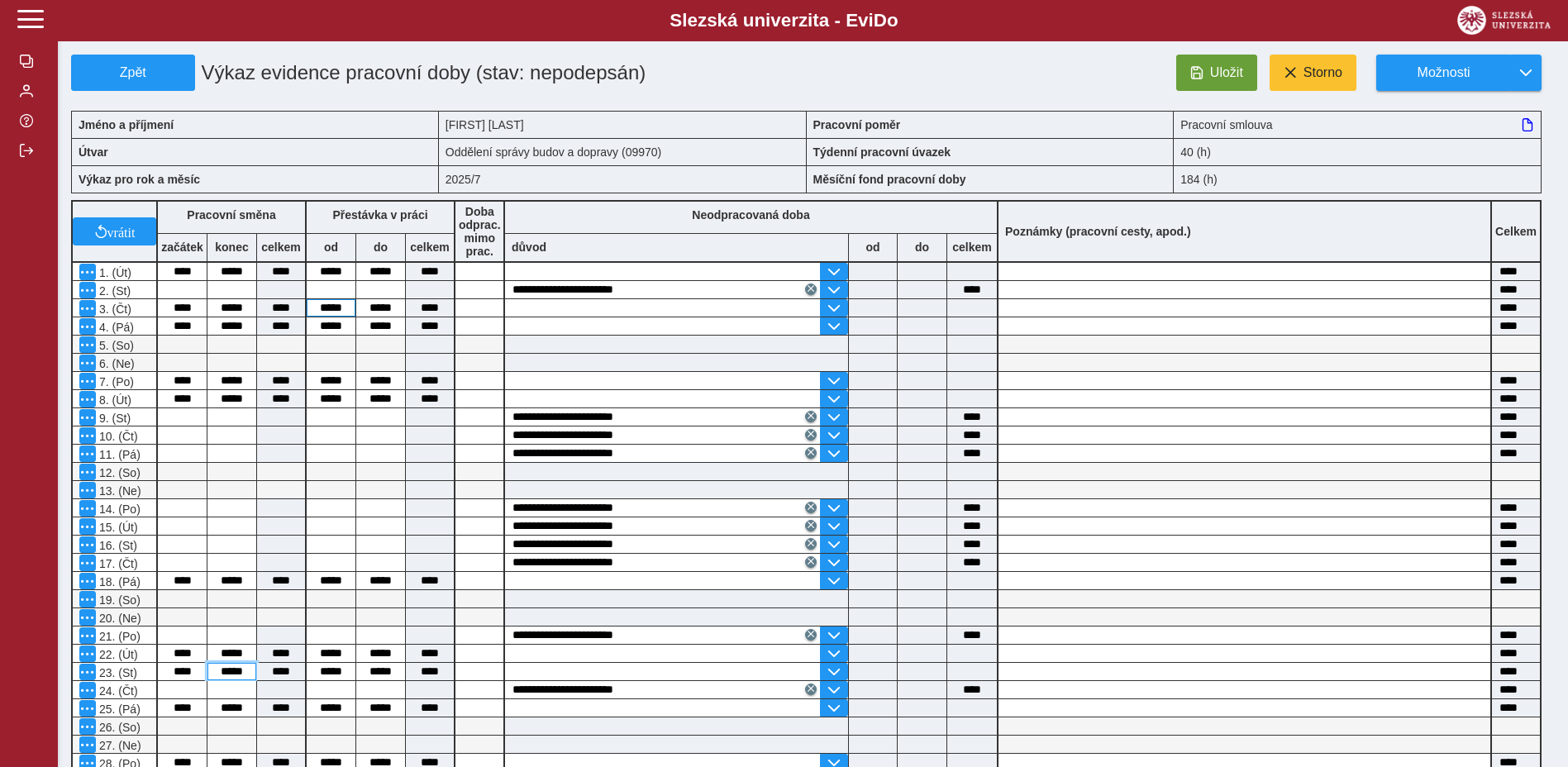 type on "****" 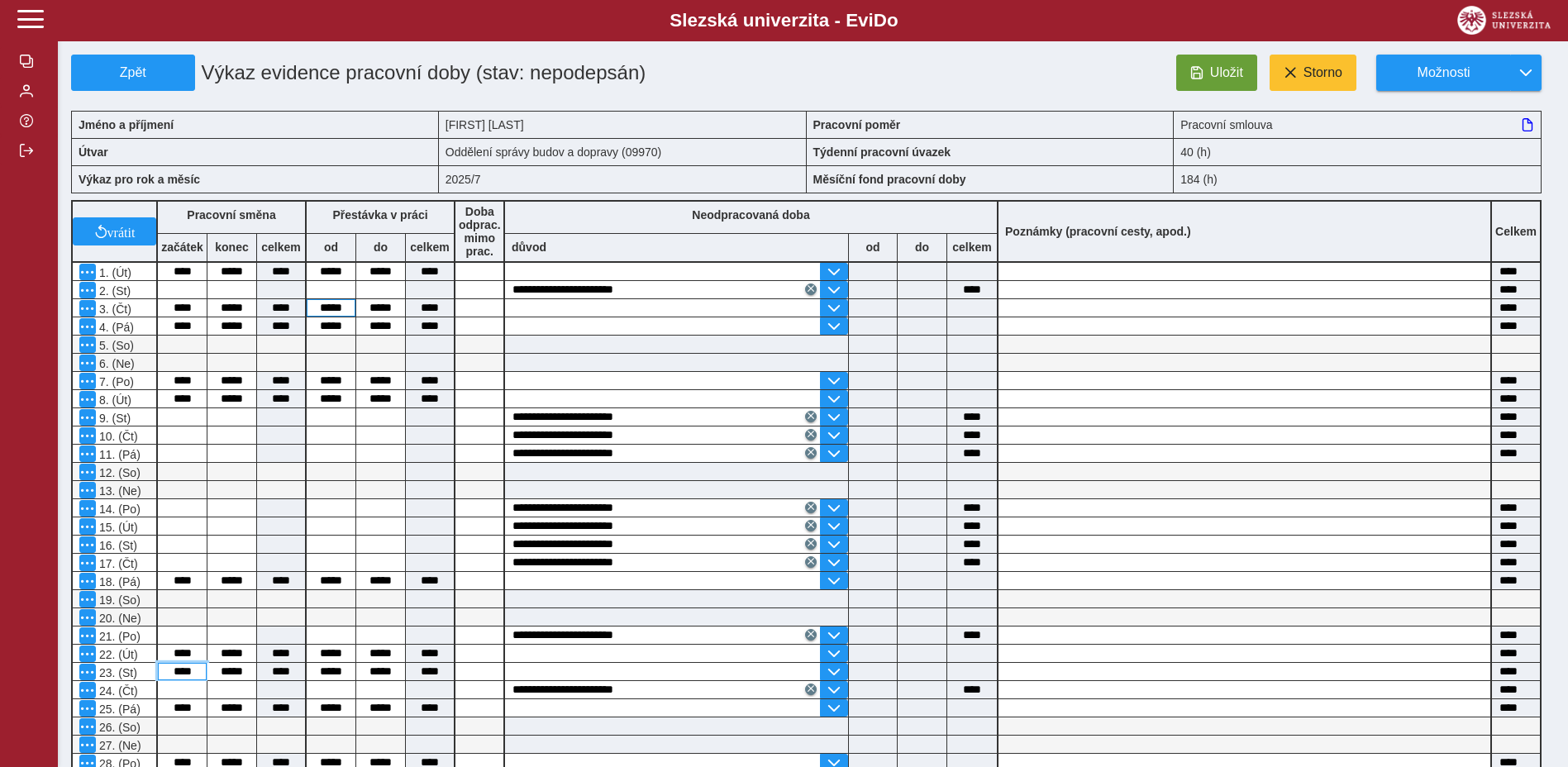 type on "****" 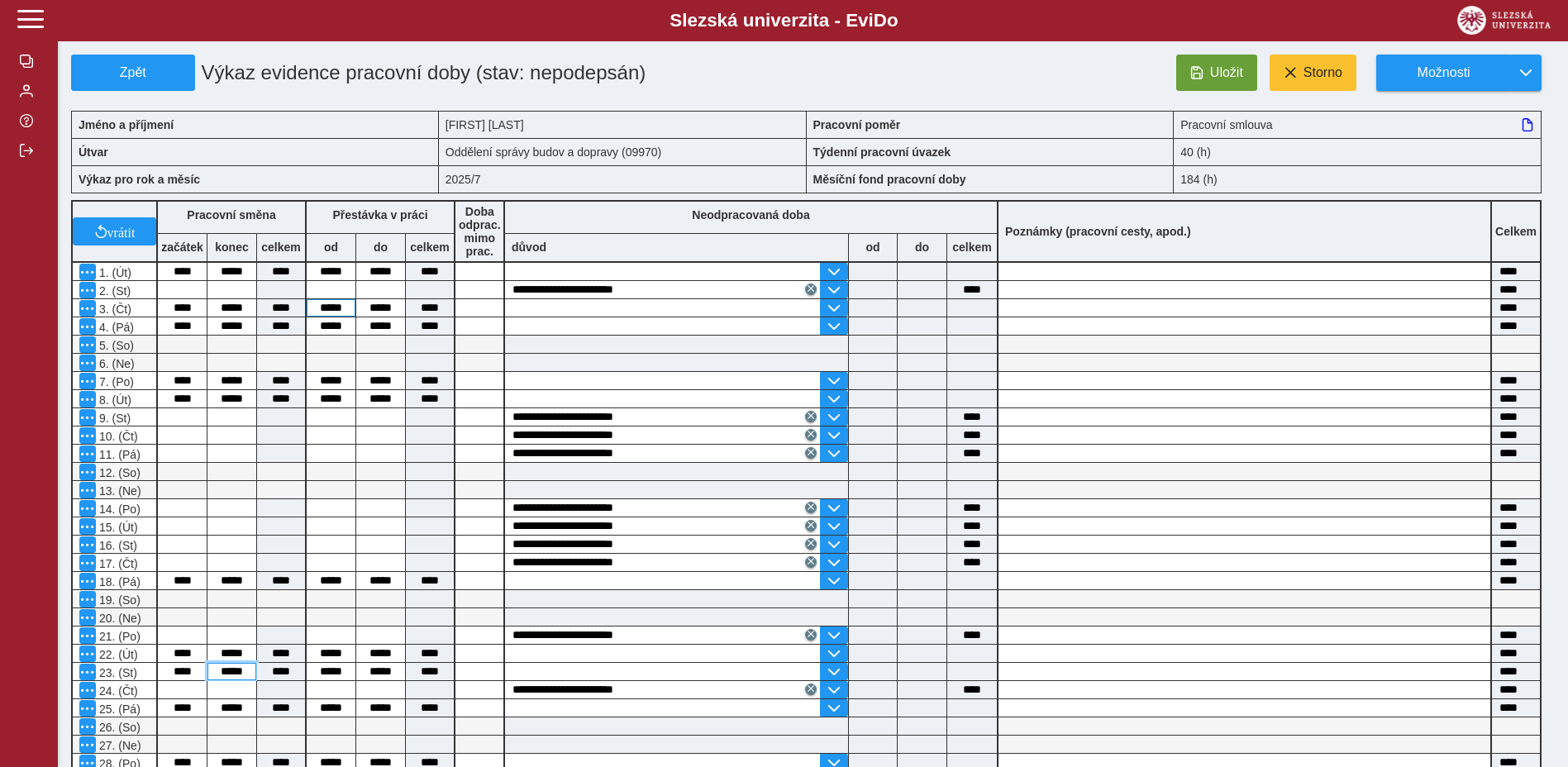 type on "****" 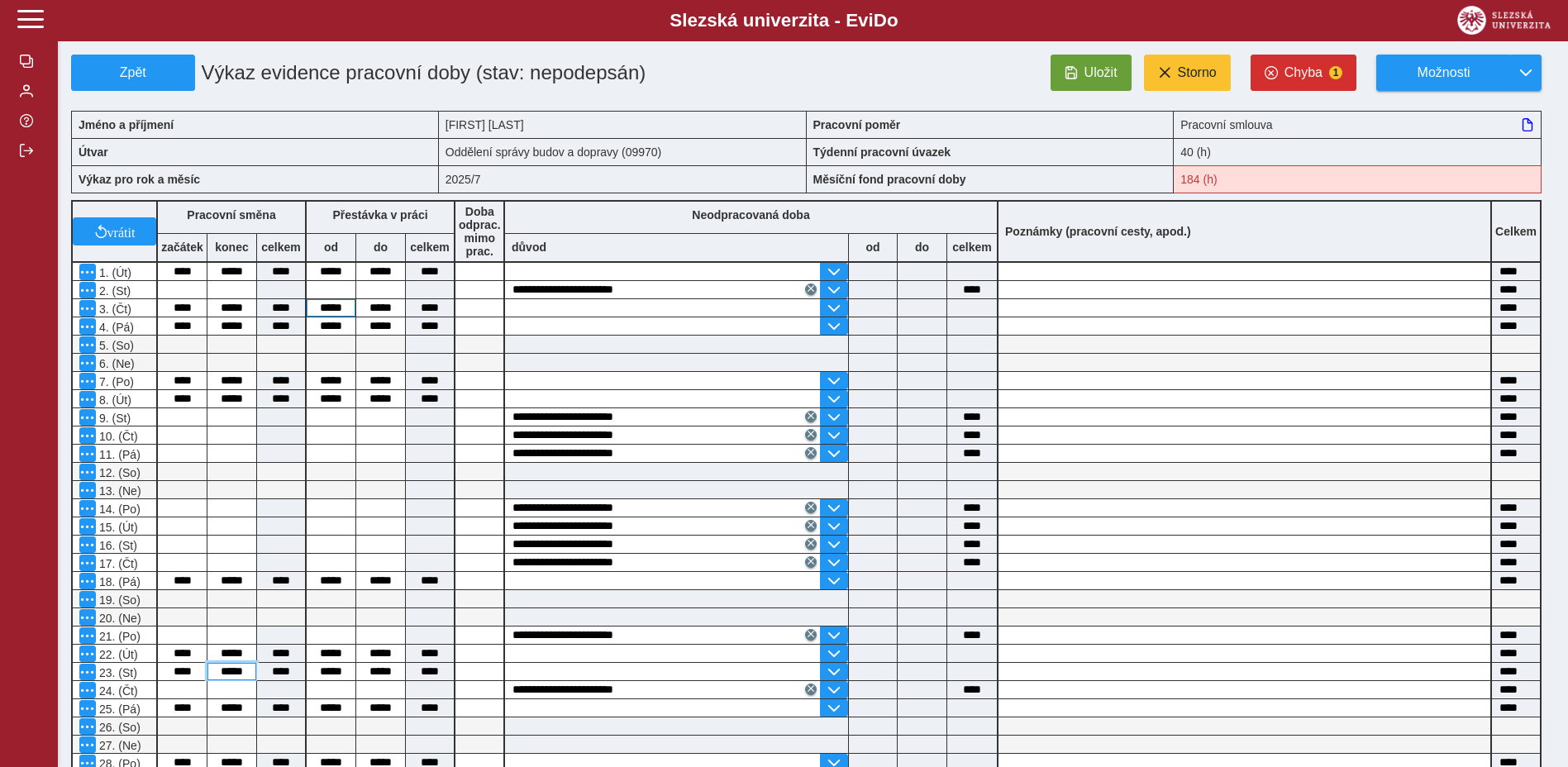 type on "*****" 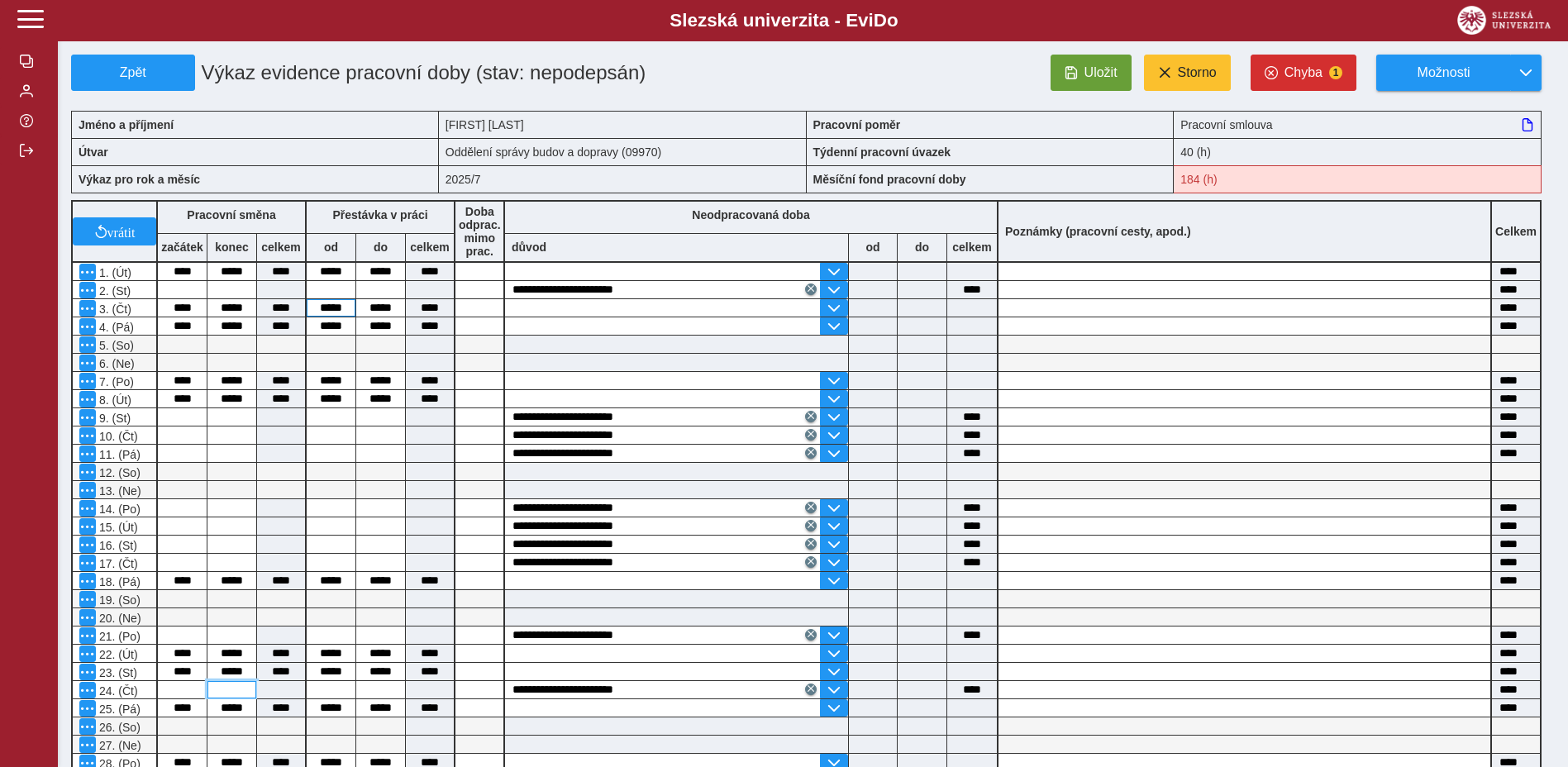 type on "****" 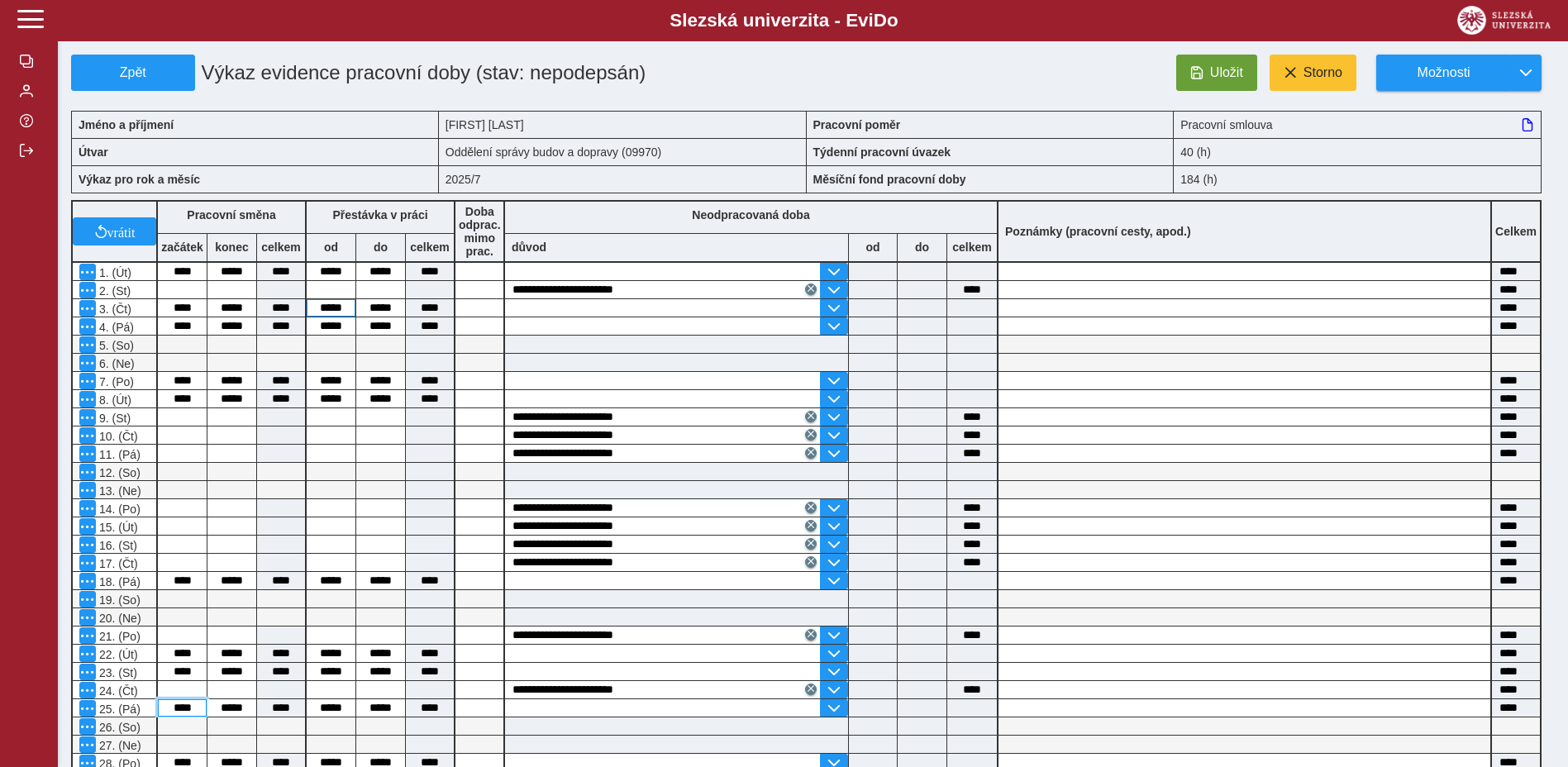 type on "****" 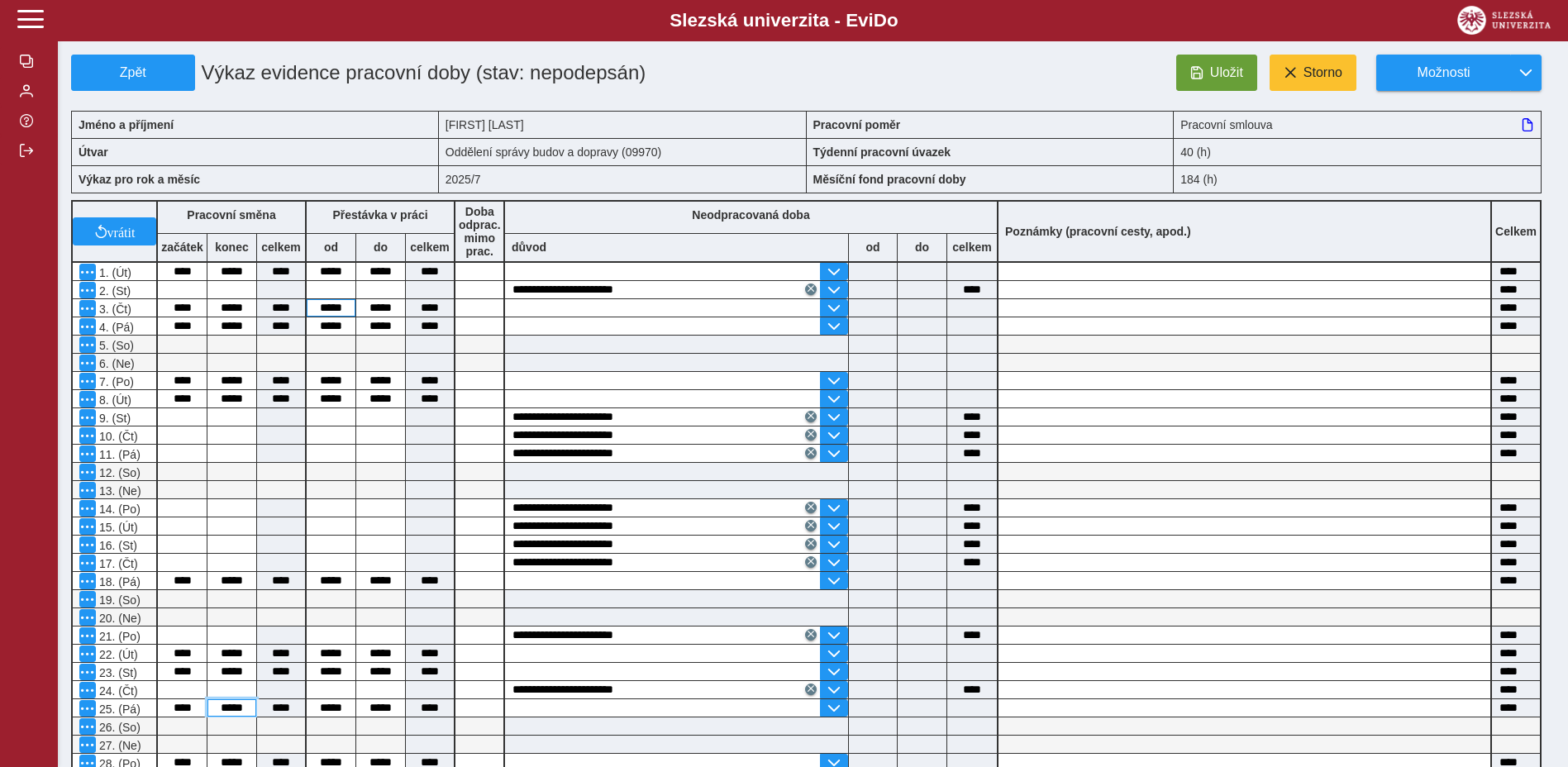 type on "****" 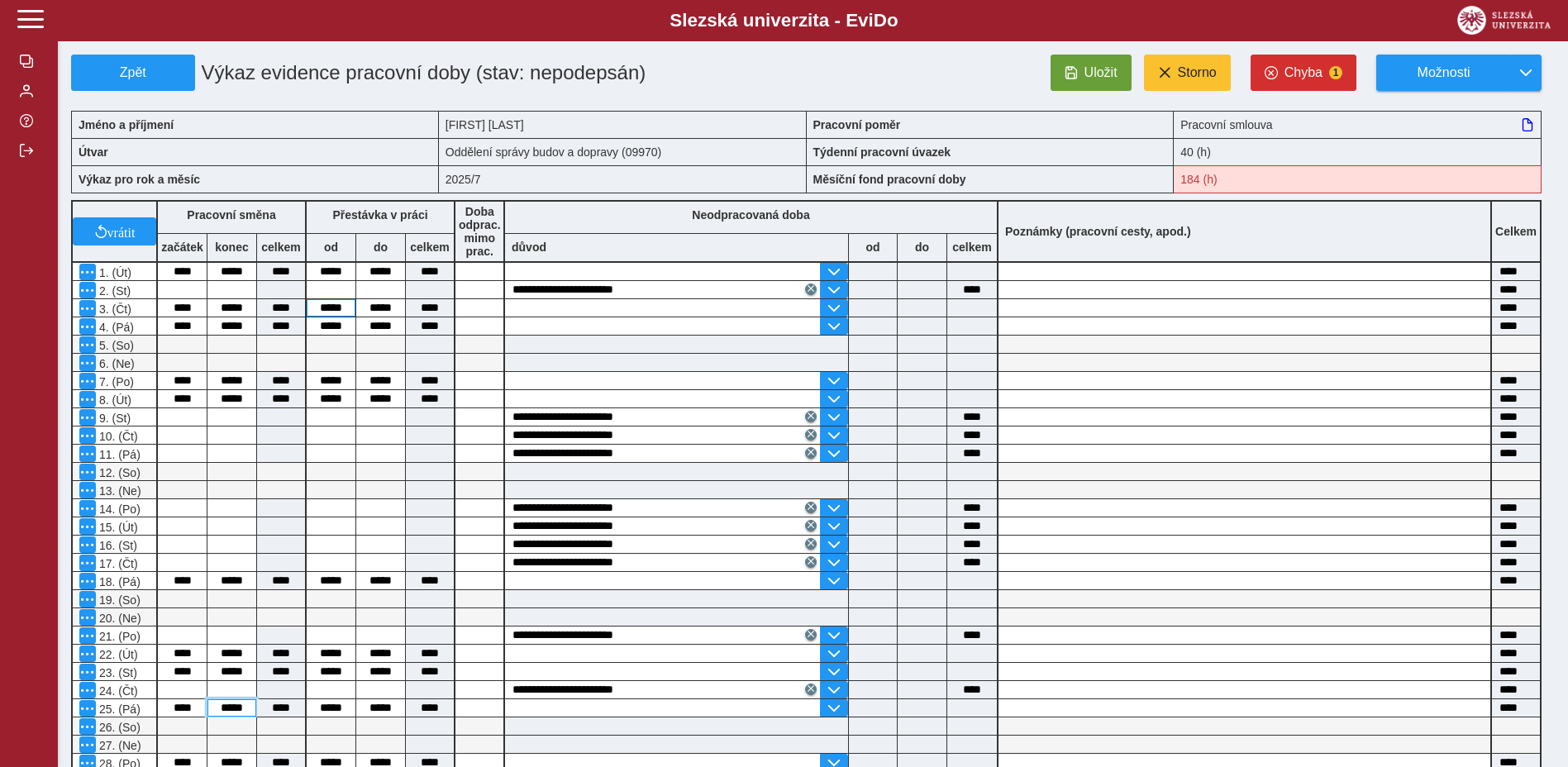 type on "*****" 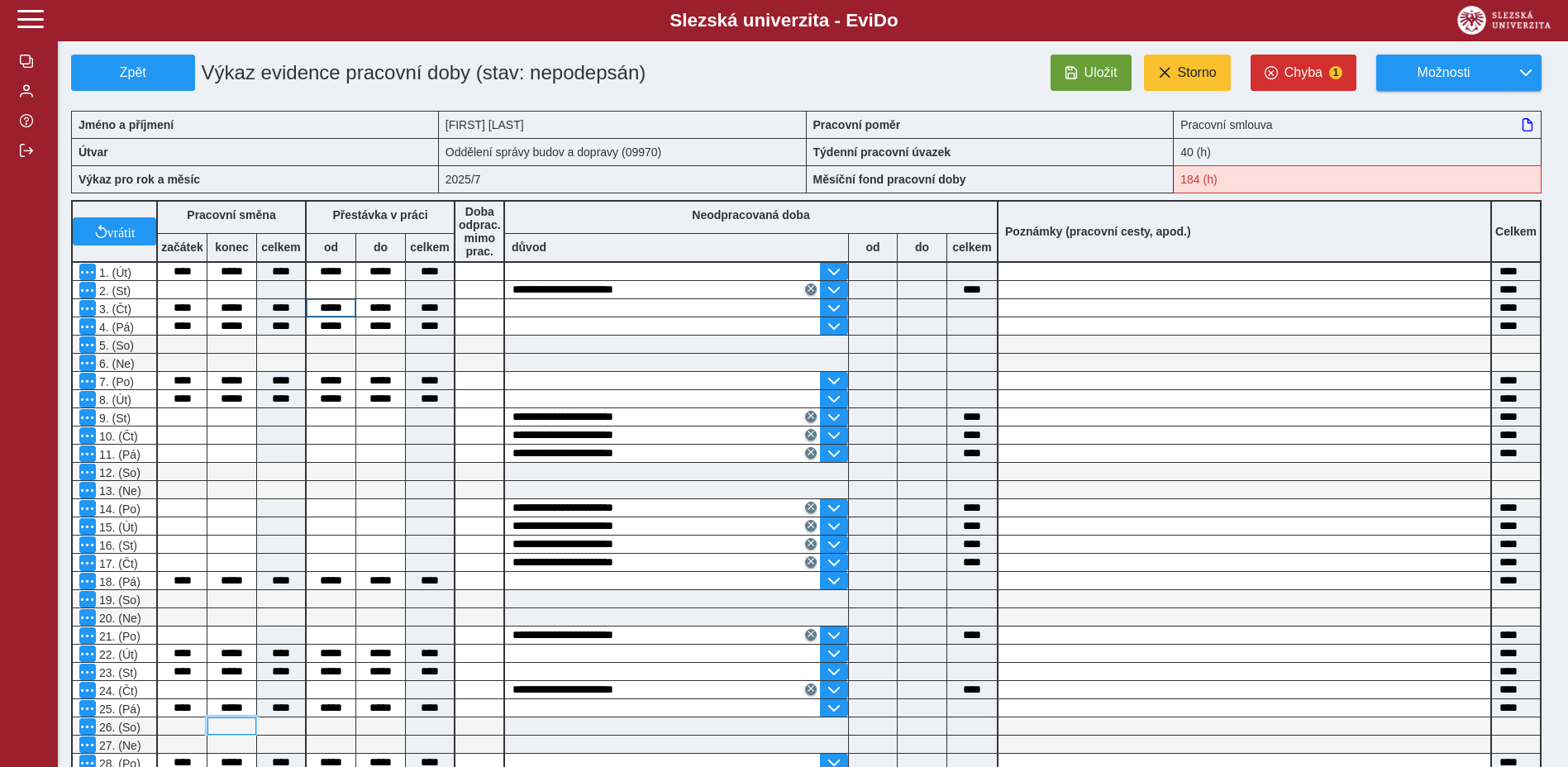 type on "****" 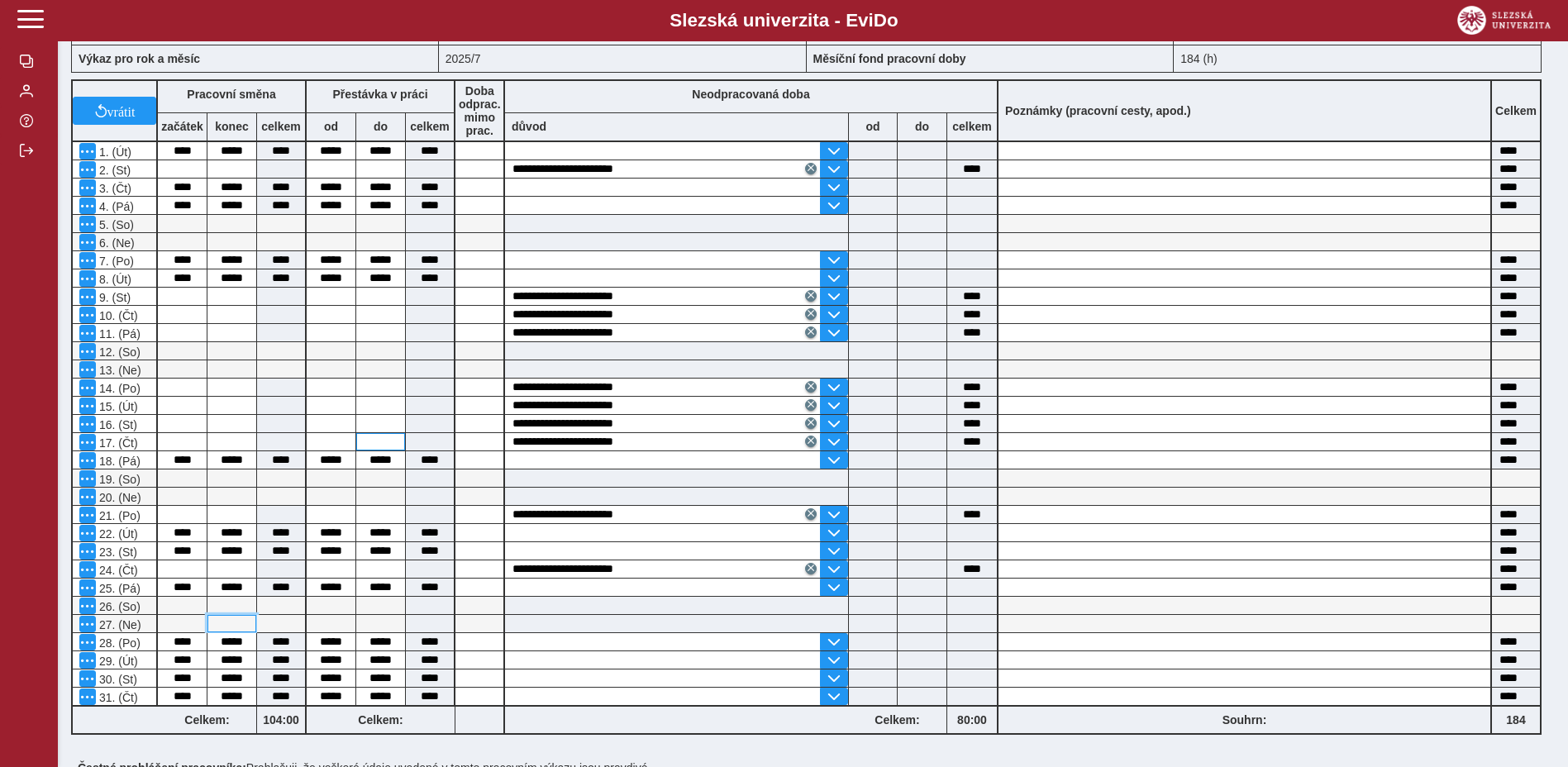 scroll, scrollTop: 248, scrollLeft: 0, axis: vertical 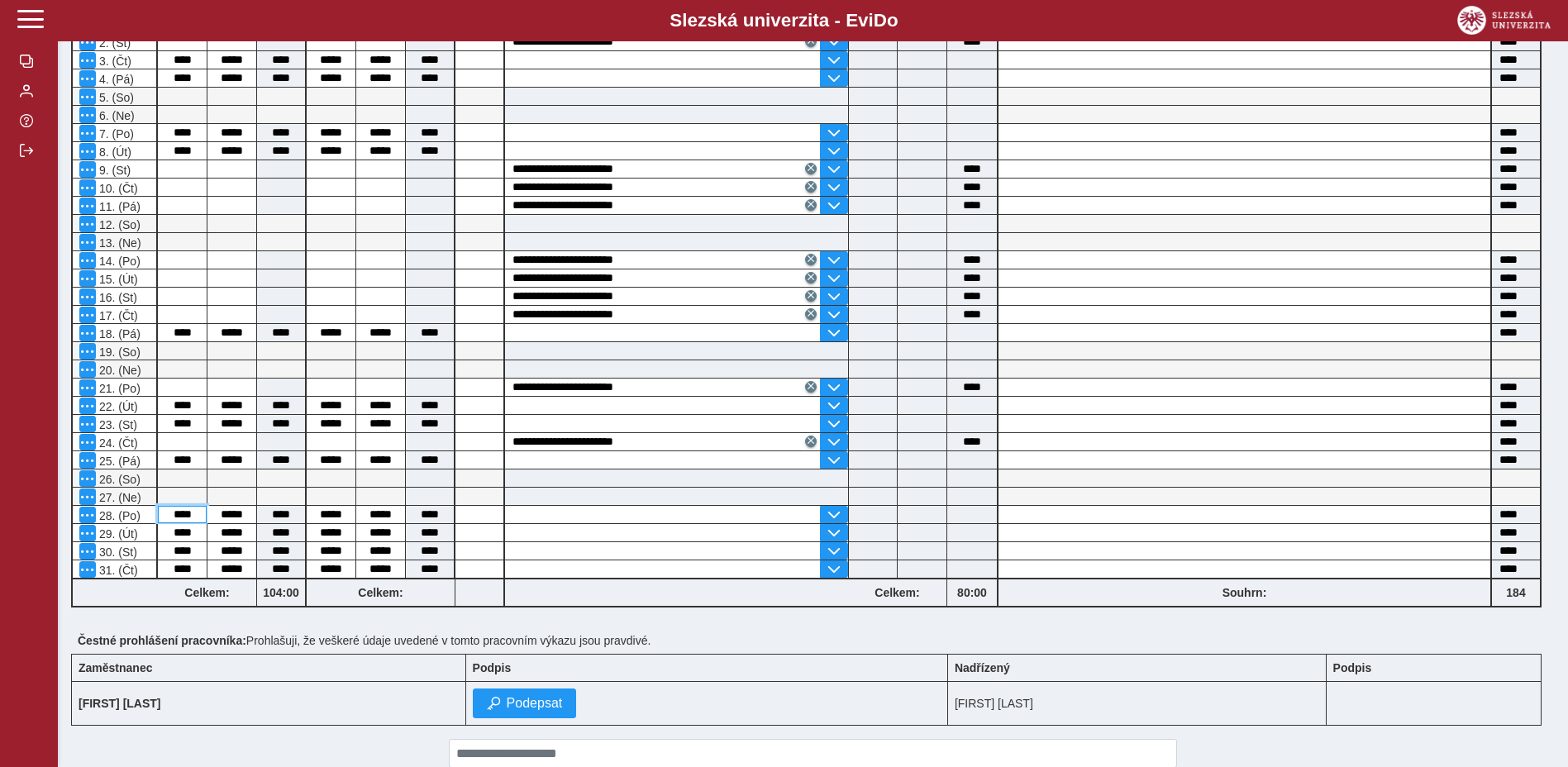 click on "****" at bounding box center (182, 514) 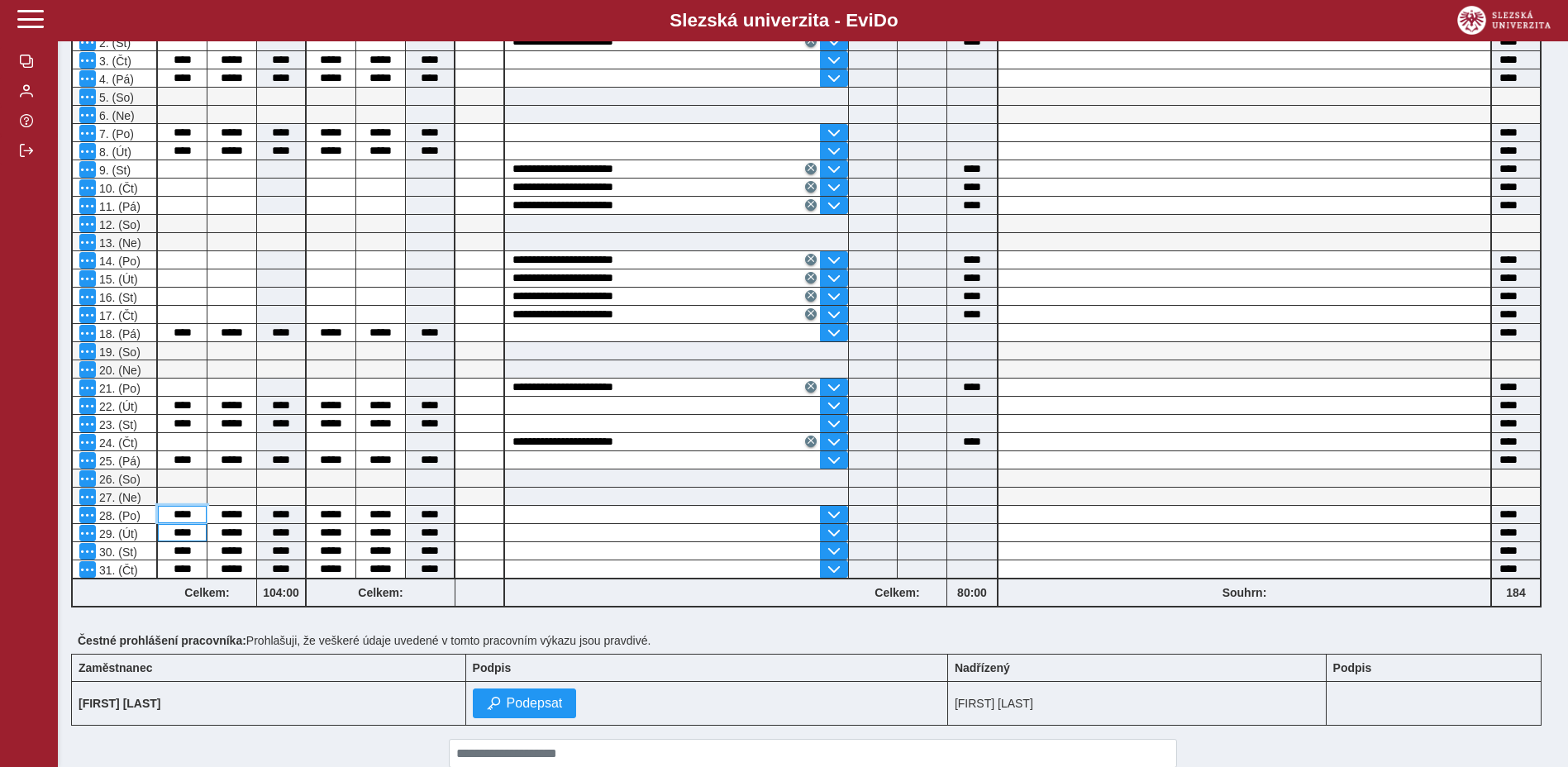 type on "****" 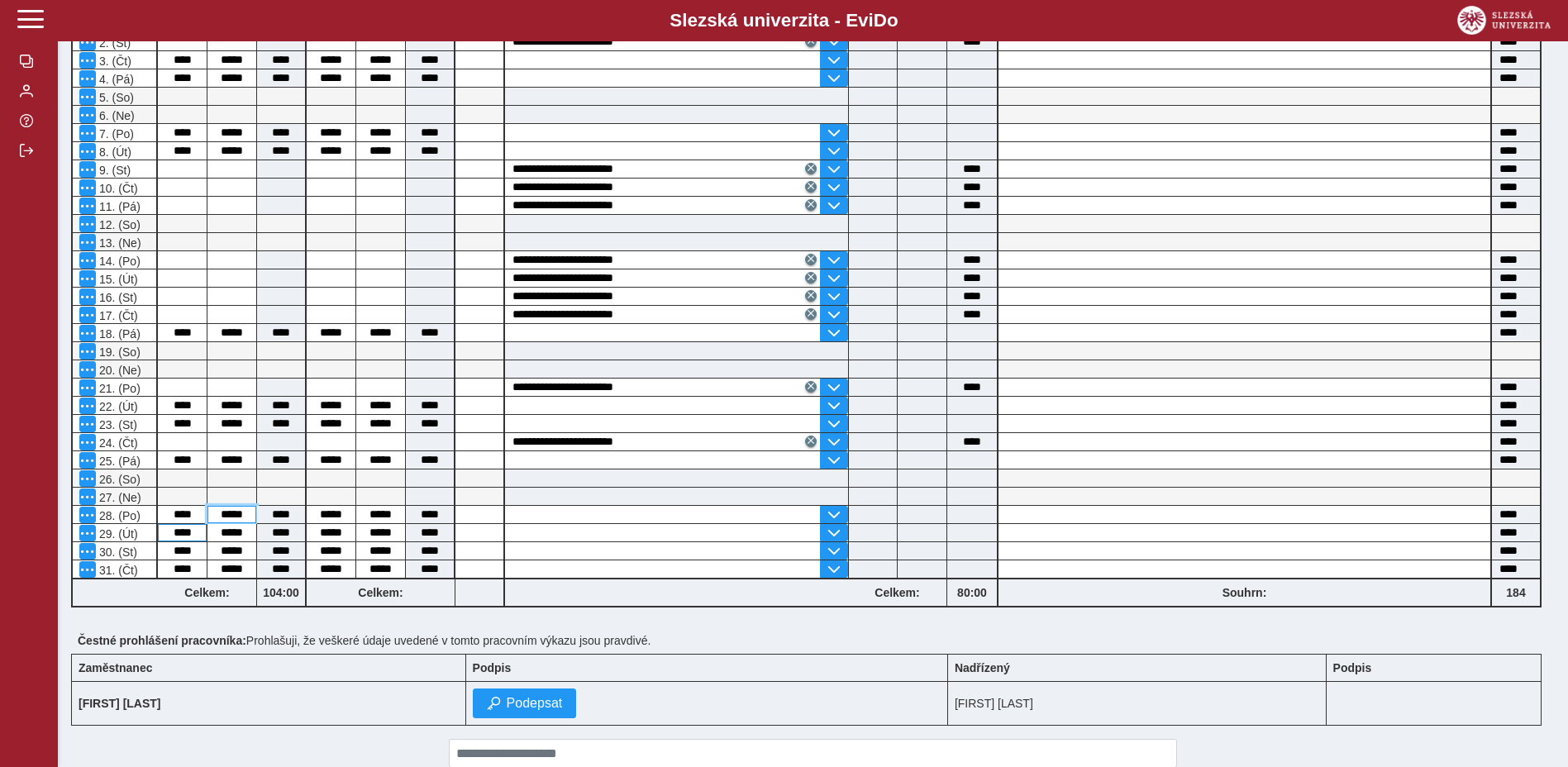 type on "****" 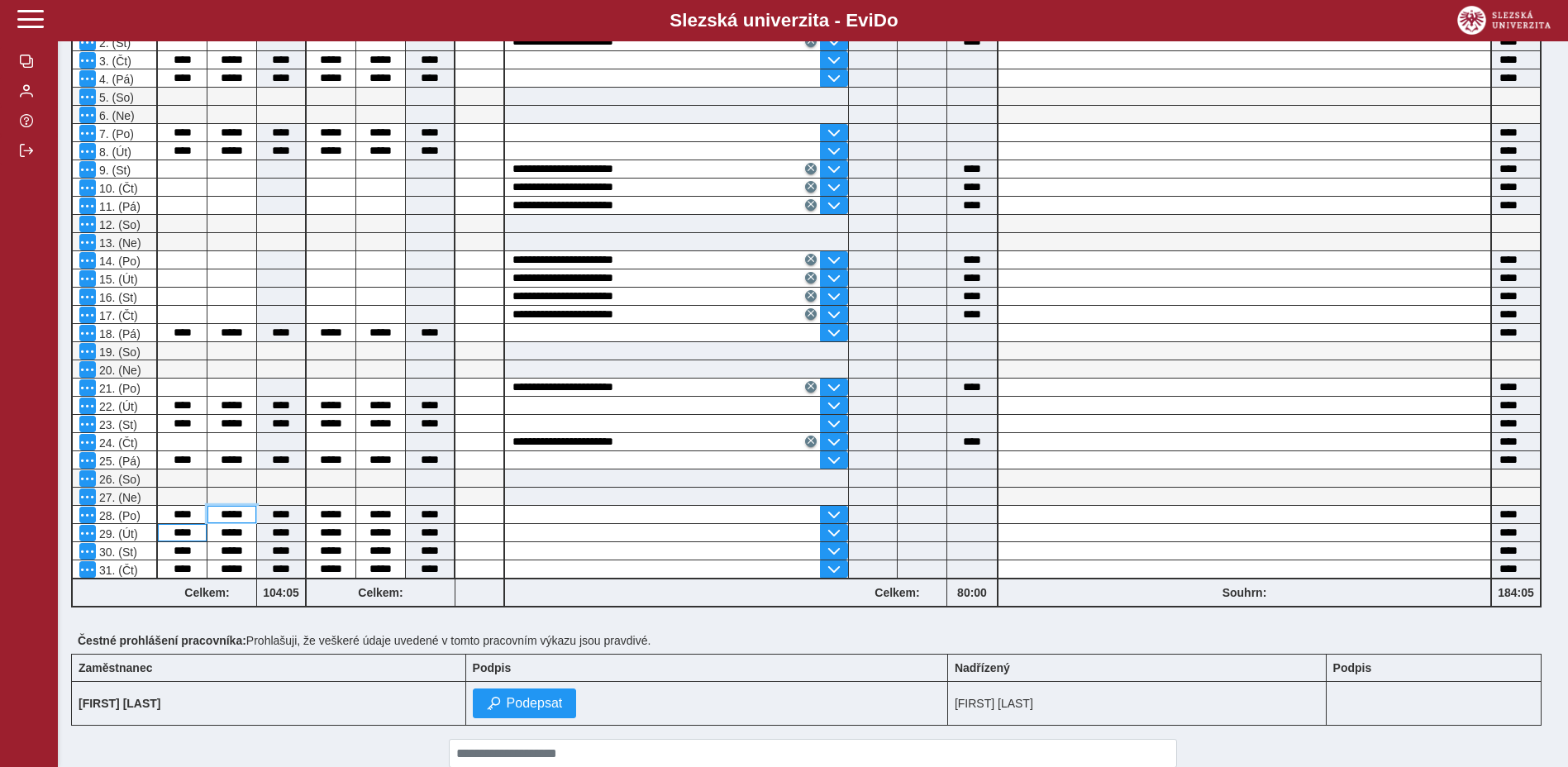 type on "*****" 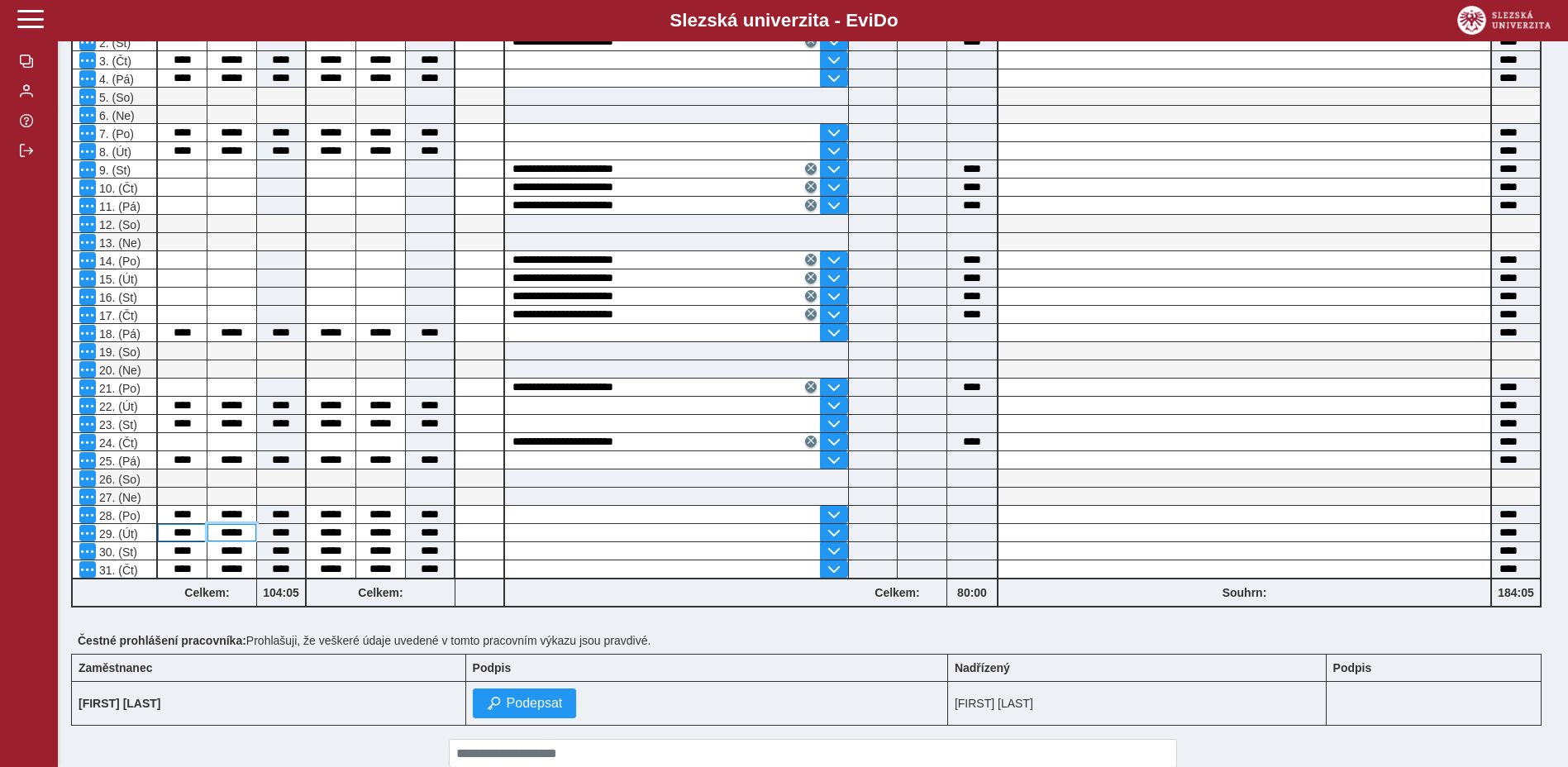 type on "****" 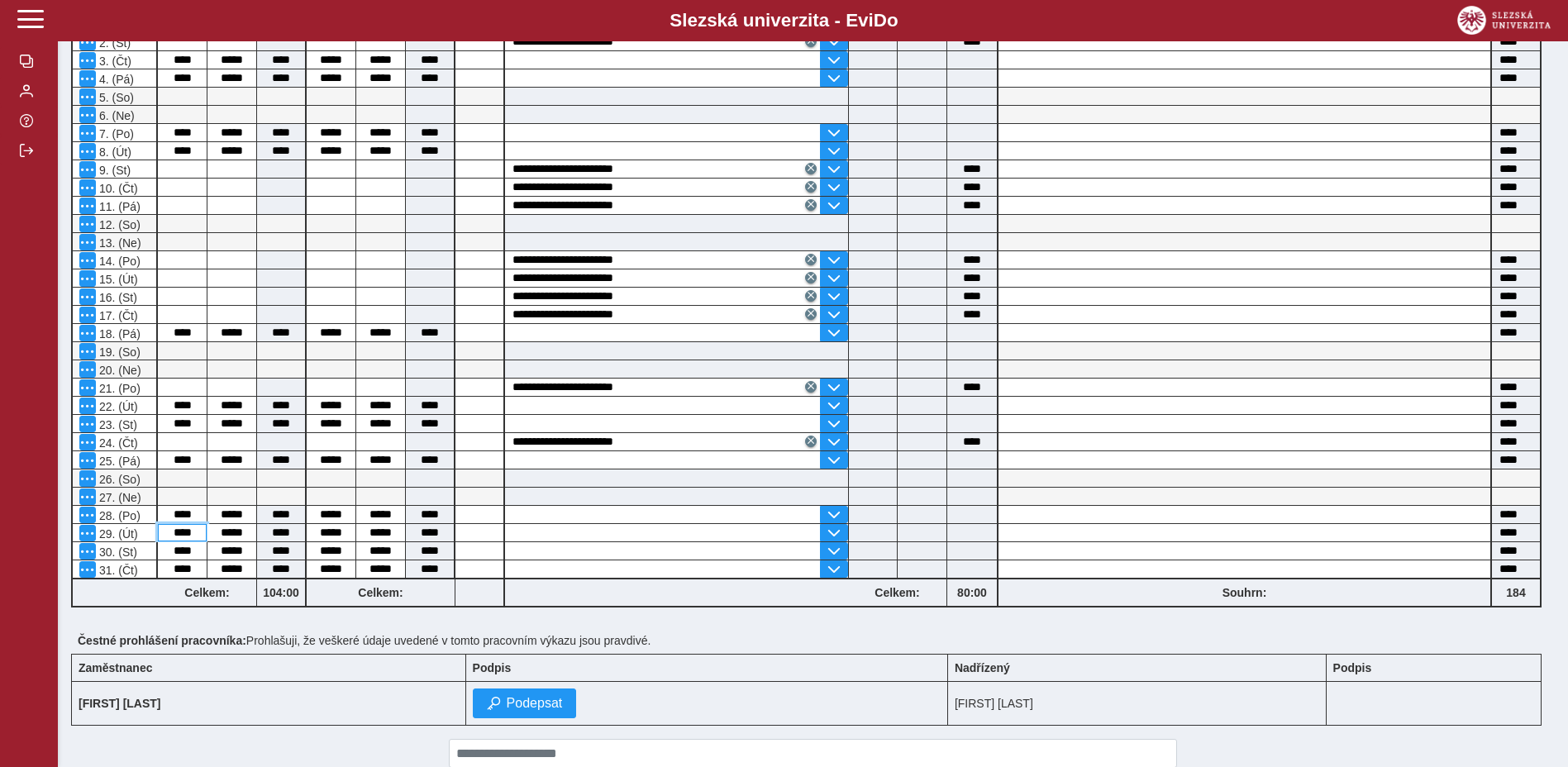 type on "****" 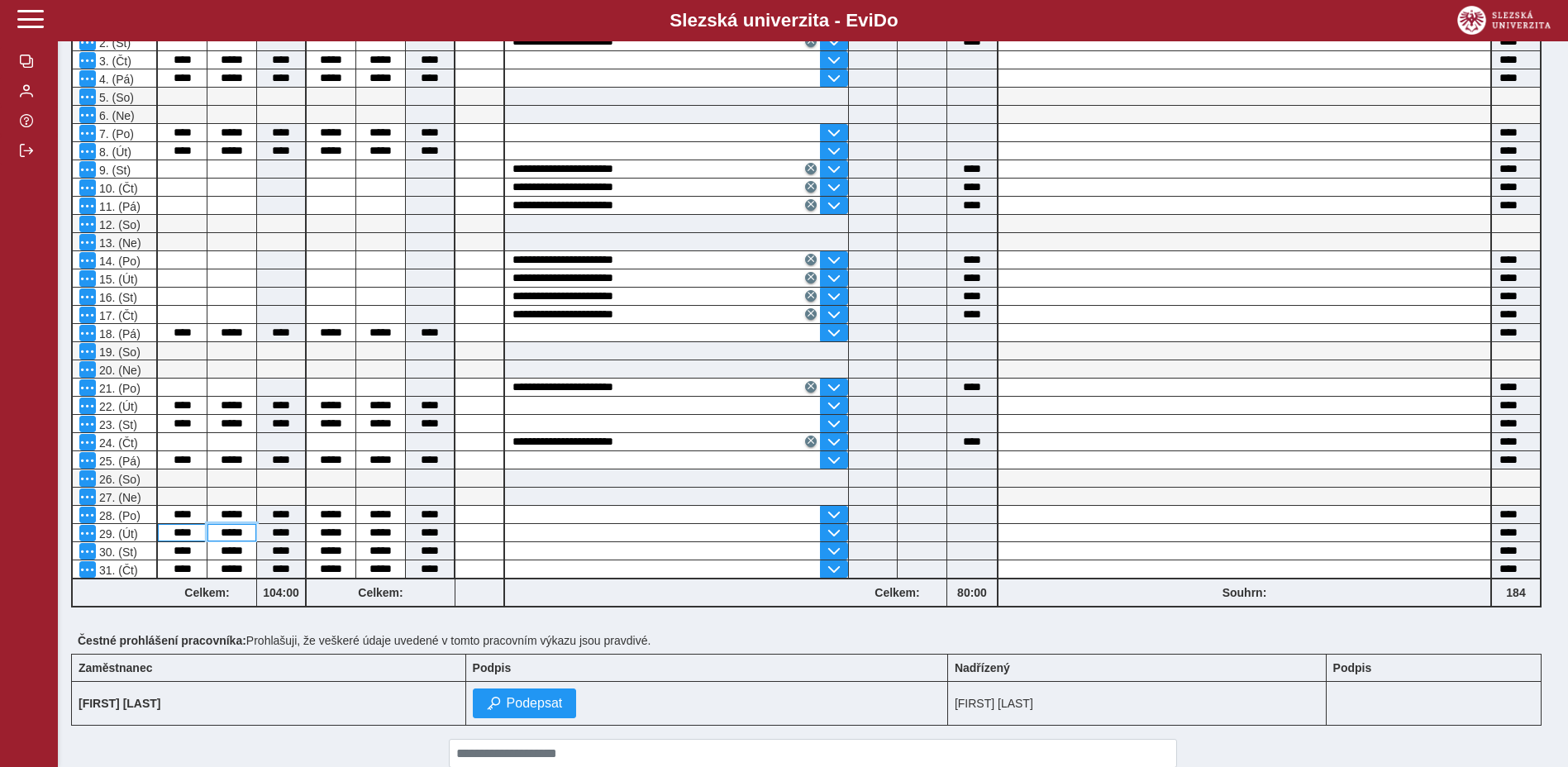 type on "****" 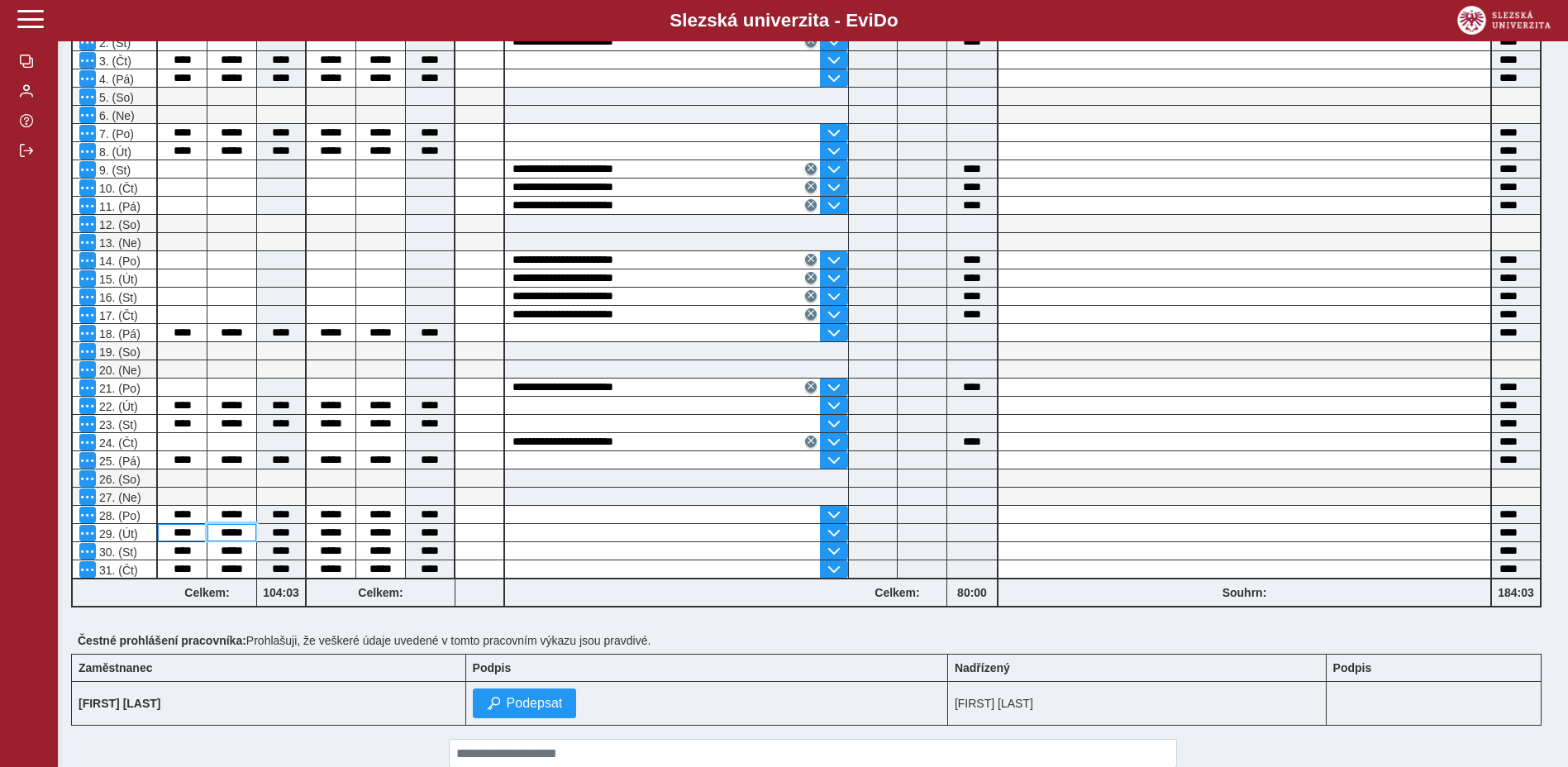 type on "*****" 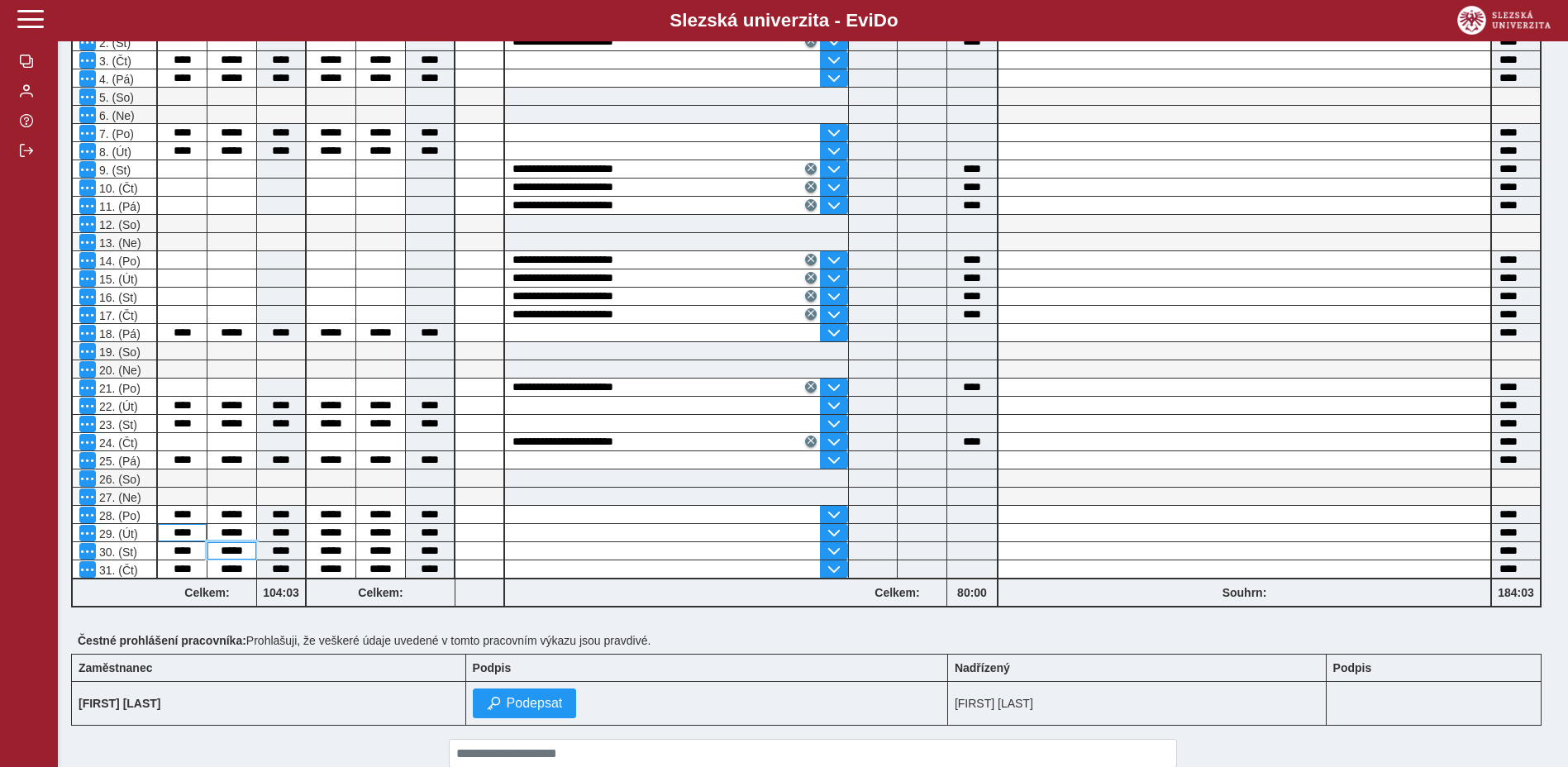 type on "****" 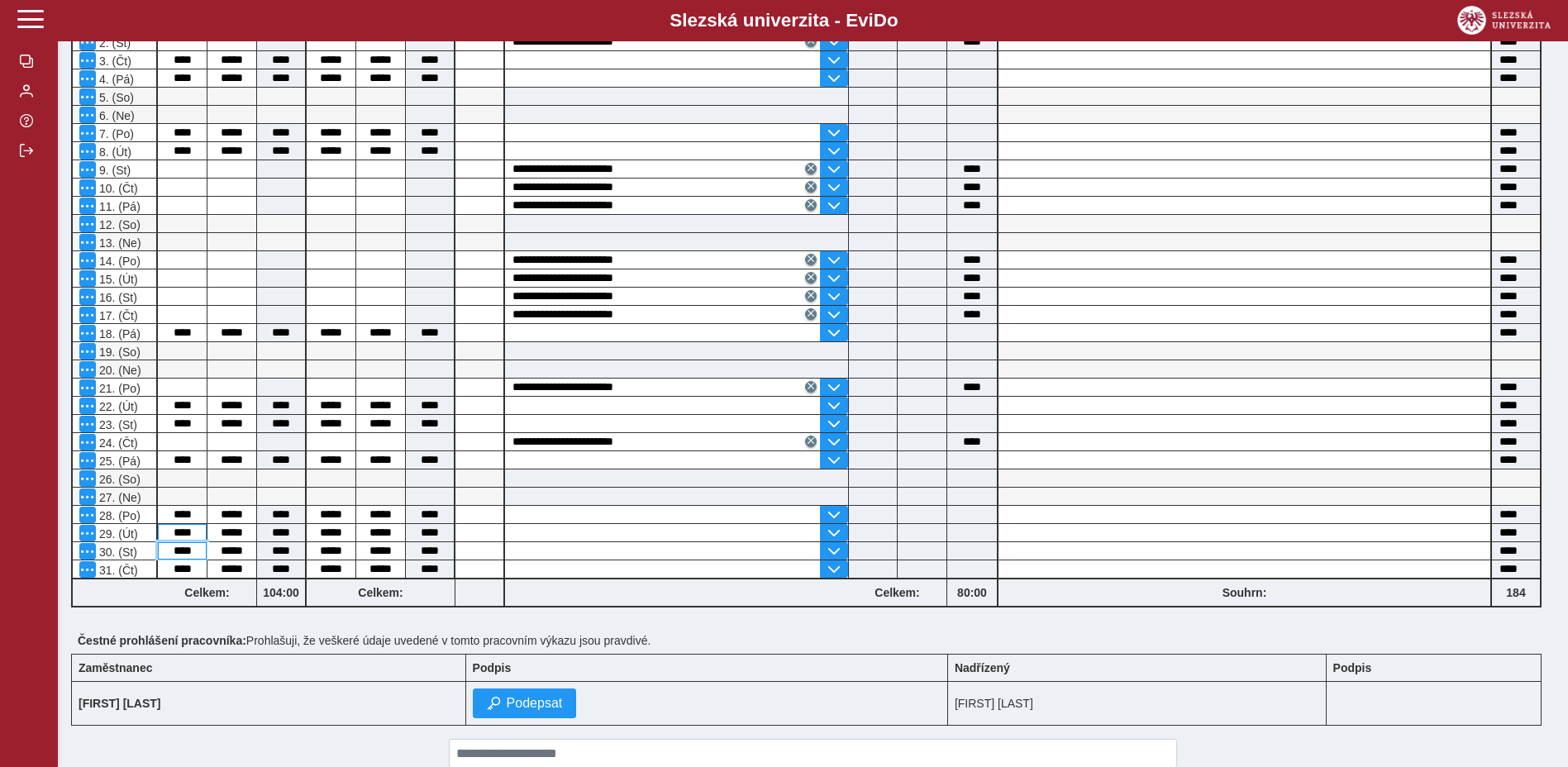 type on "****" 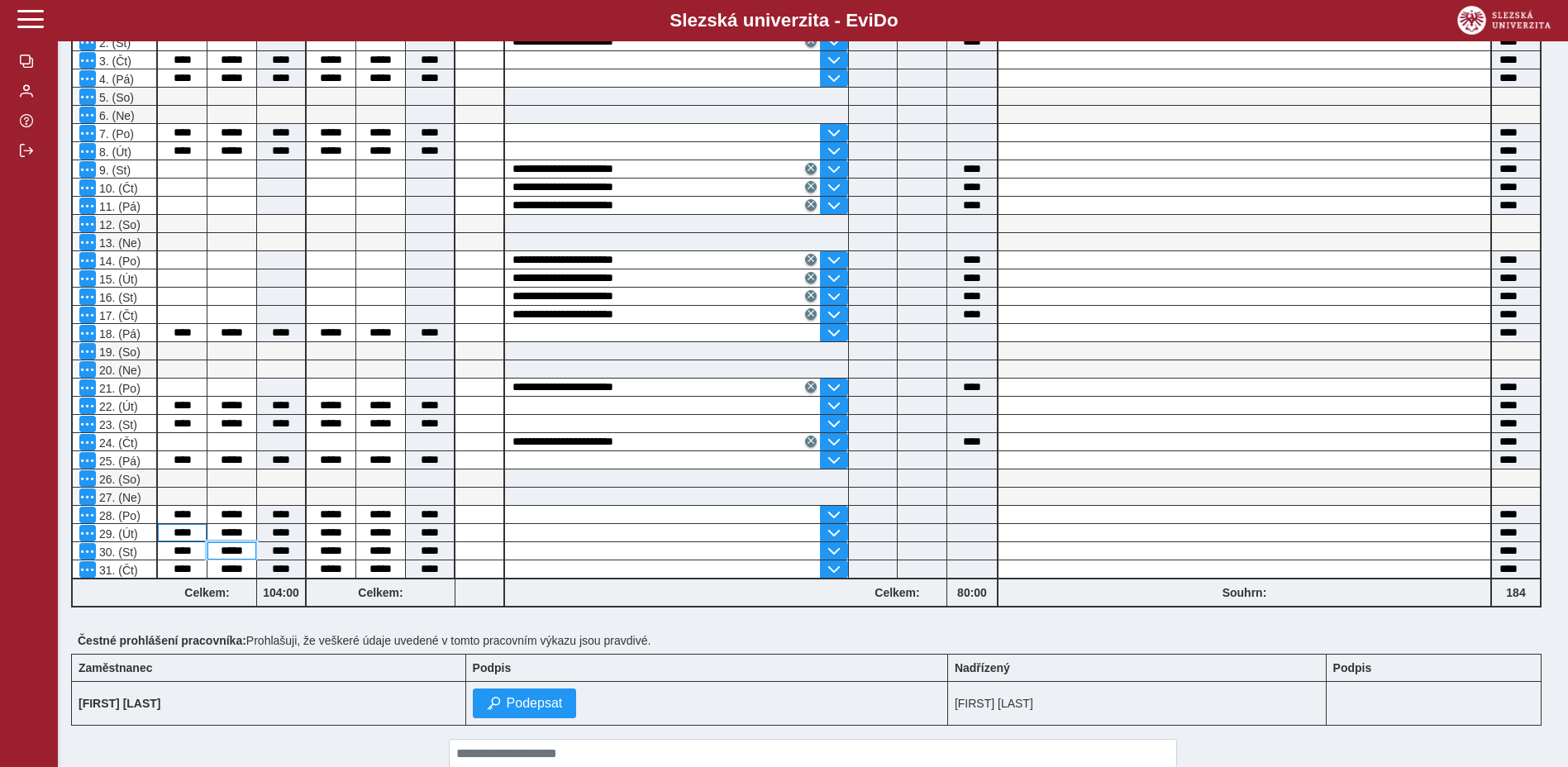 type on "****" 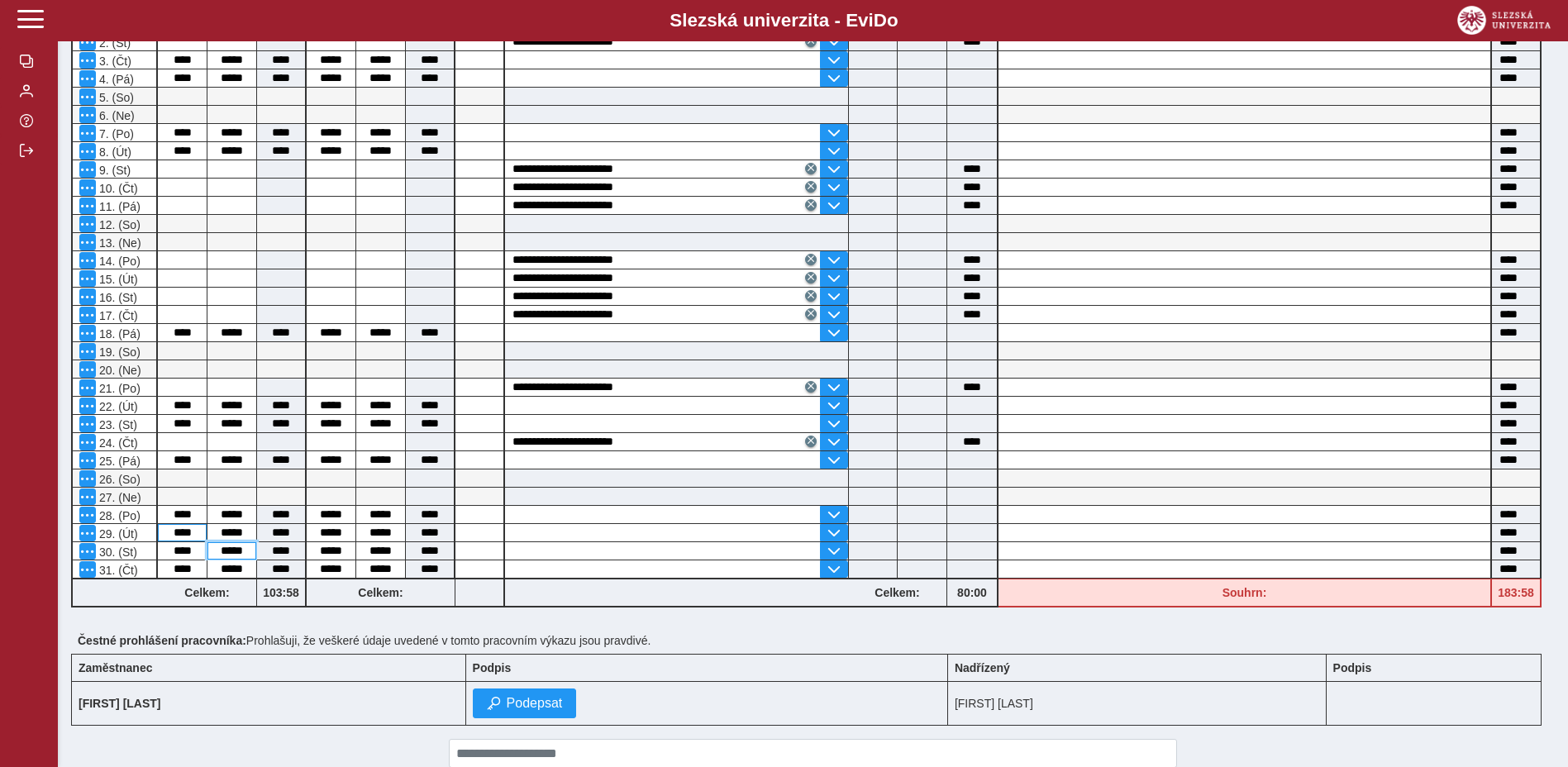 type on "*****" 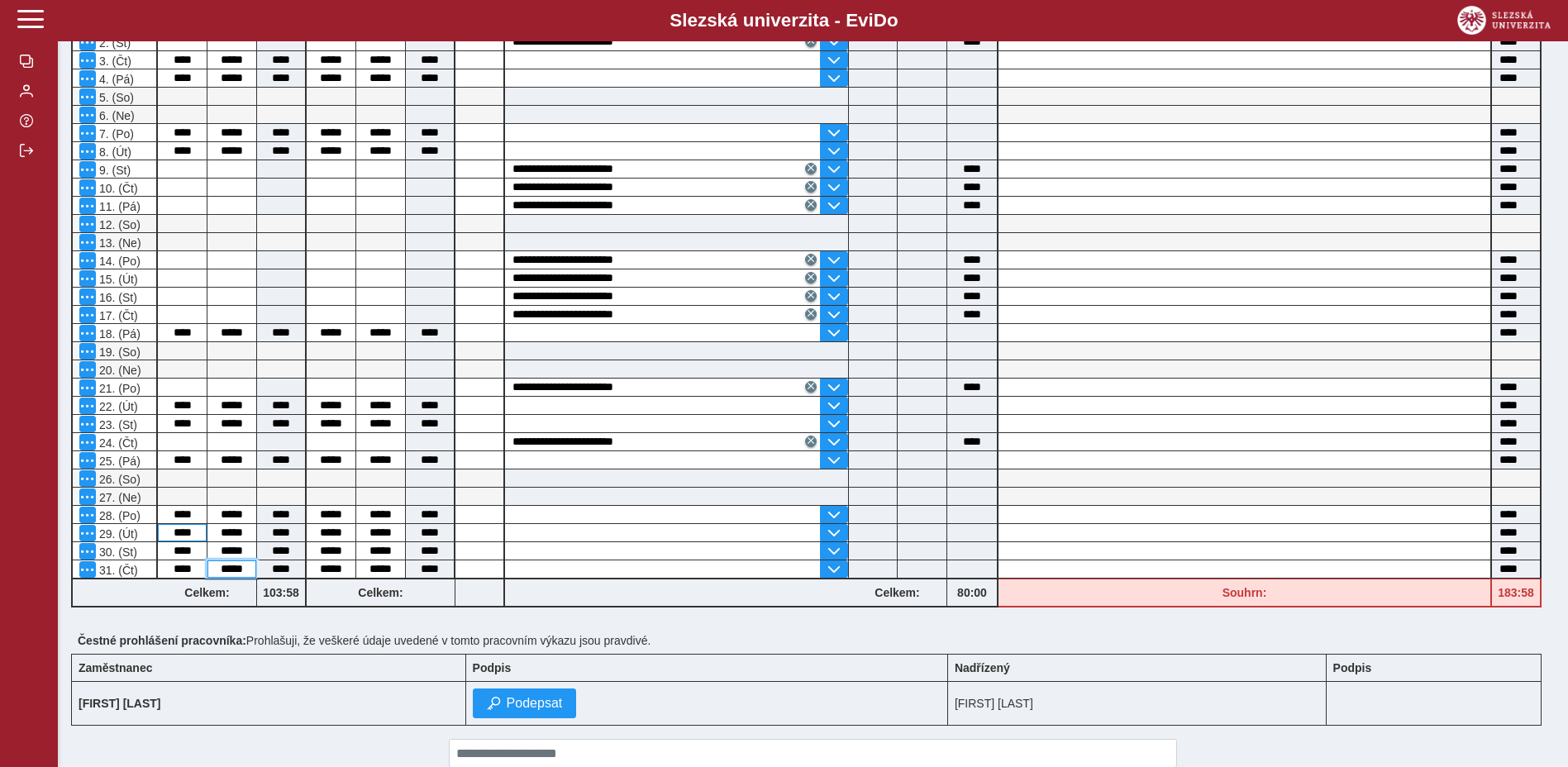 type on "****" 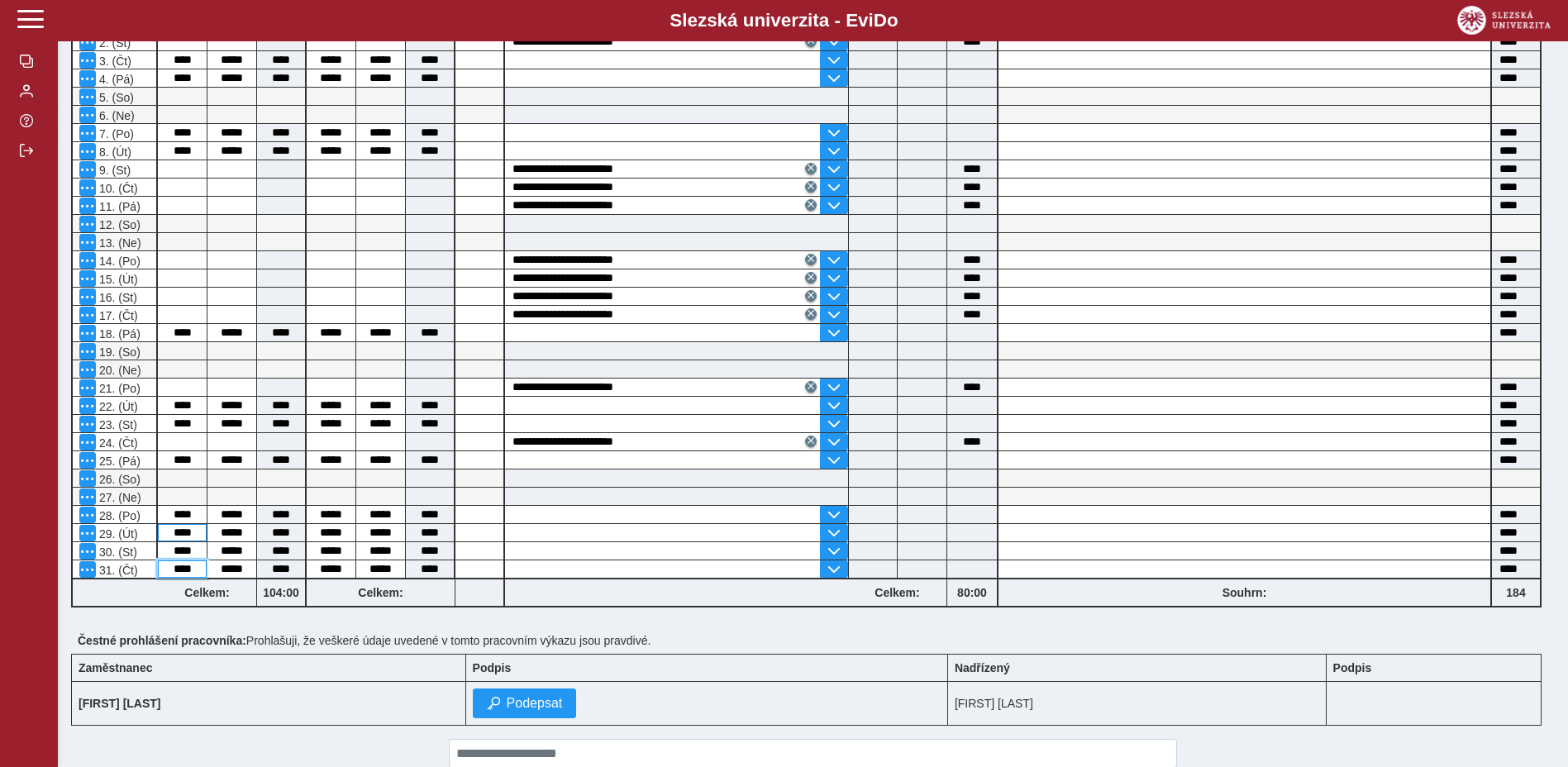 type on "****" 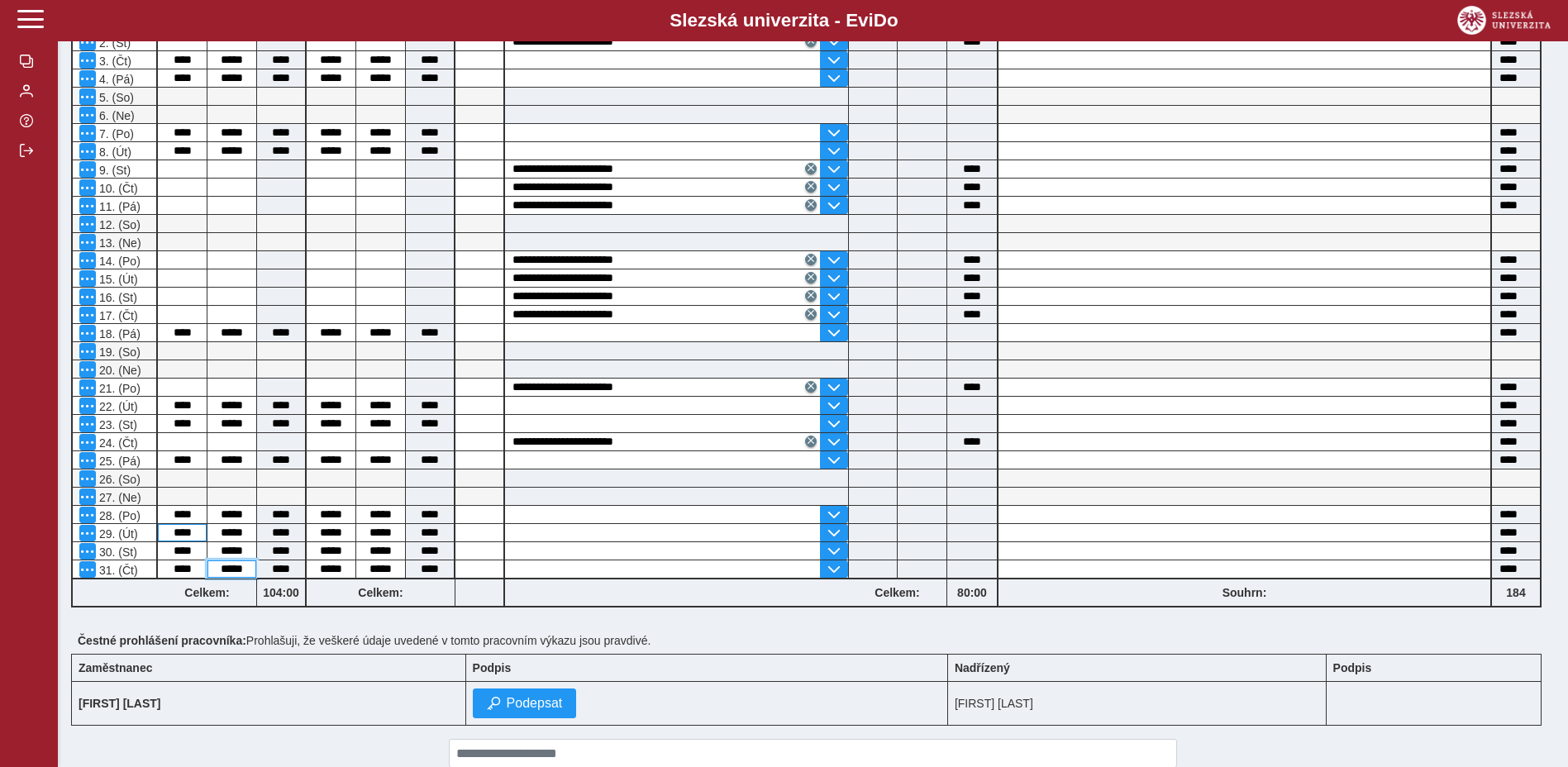 type on "****" 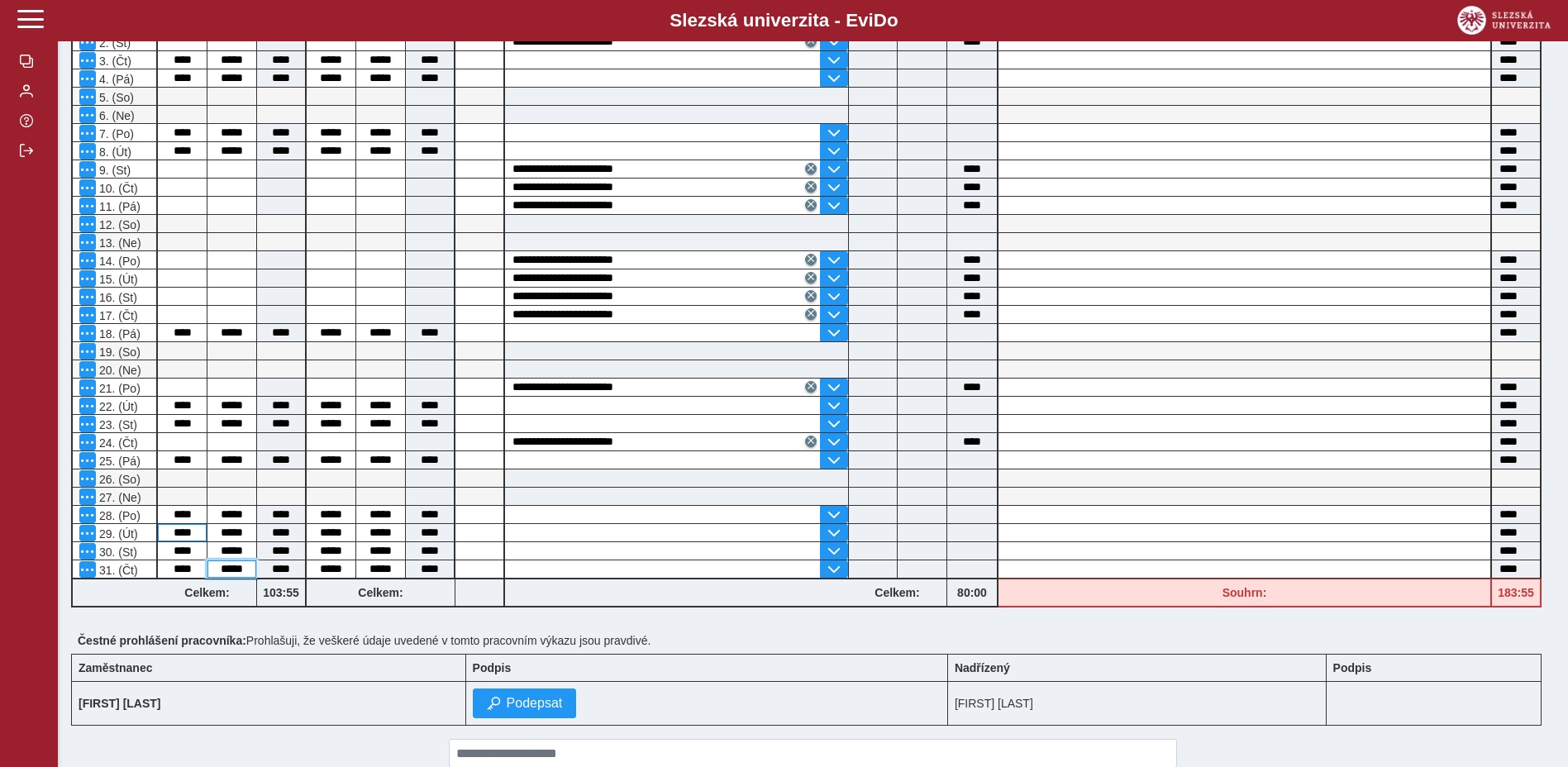 type on "*****" 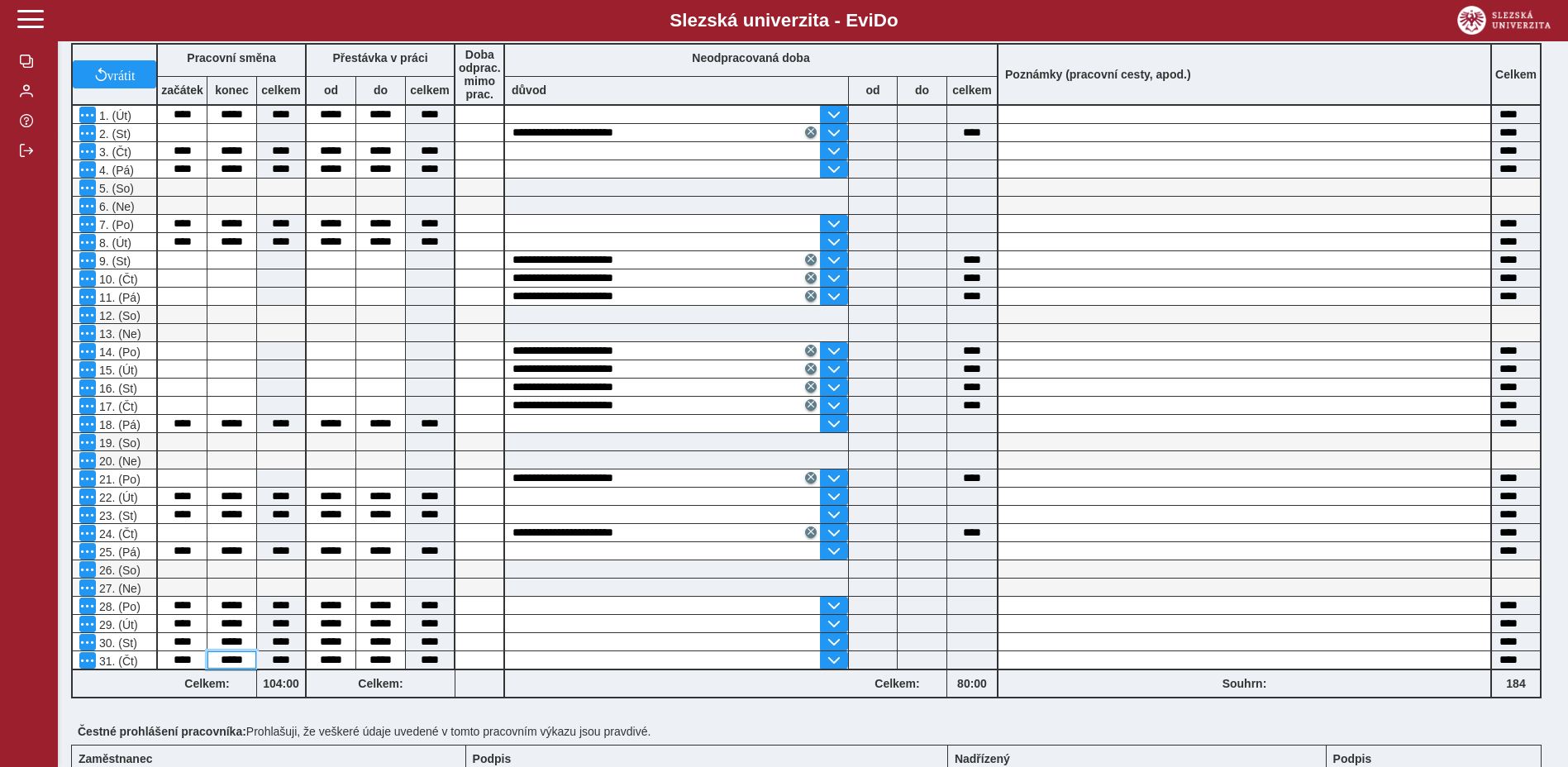 scroll, scrollTop: 0, scrollLeft: 0, axis: both 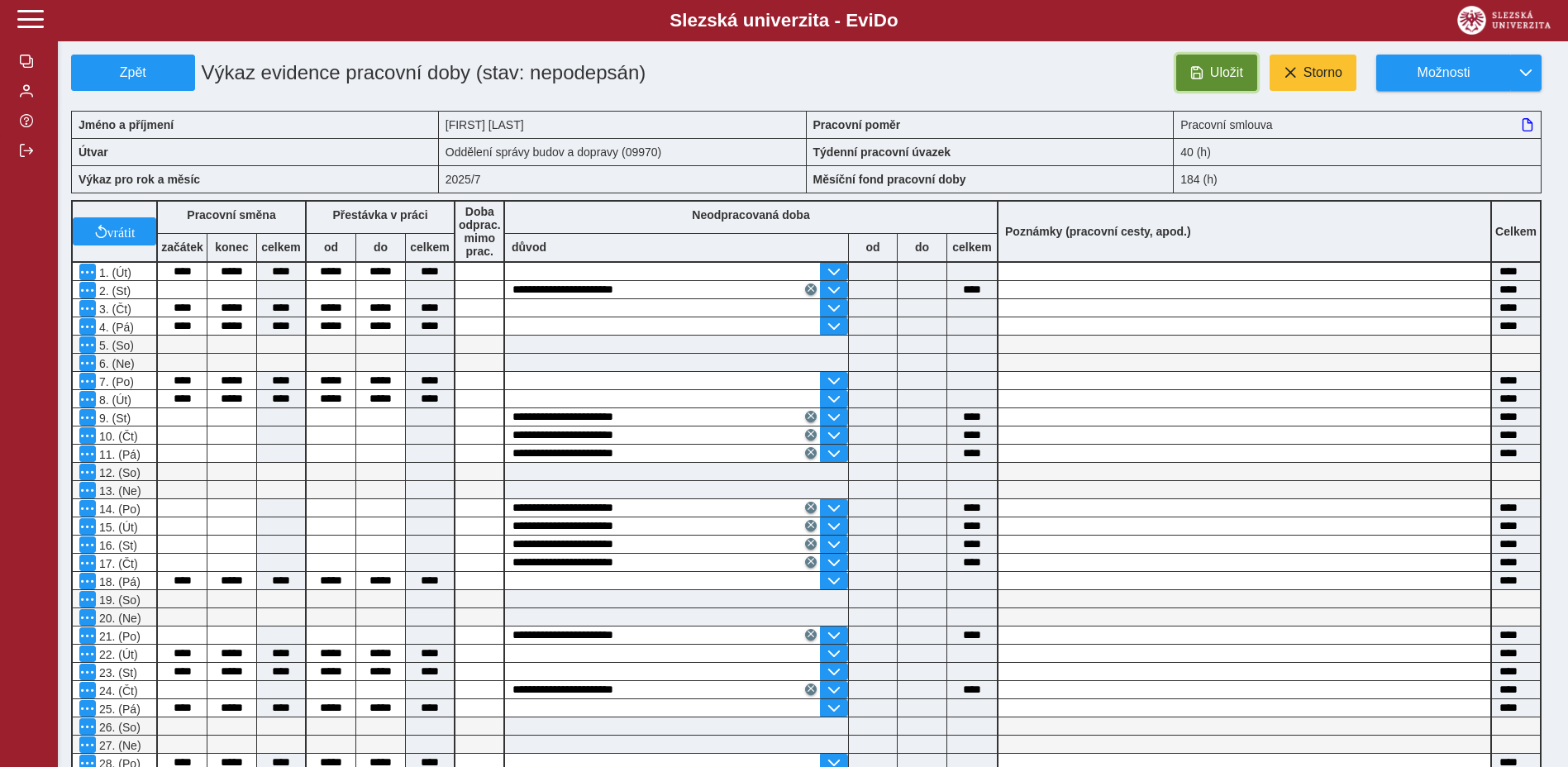 click on "Uložit" at bounding box center (1227, 73) 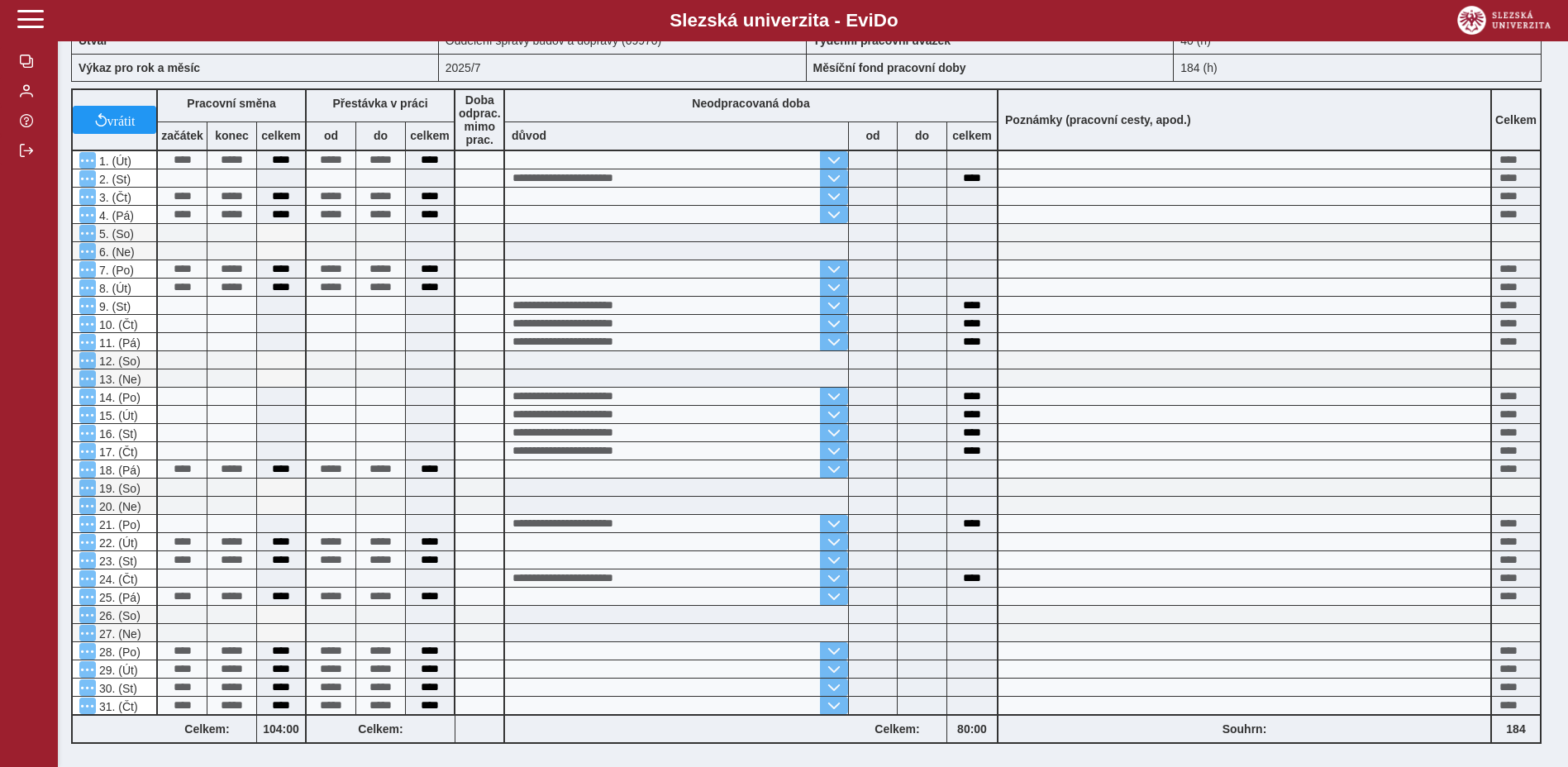 scroll, scrollTop: 326, scrollLeft: 0, axis: vertical 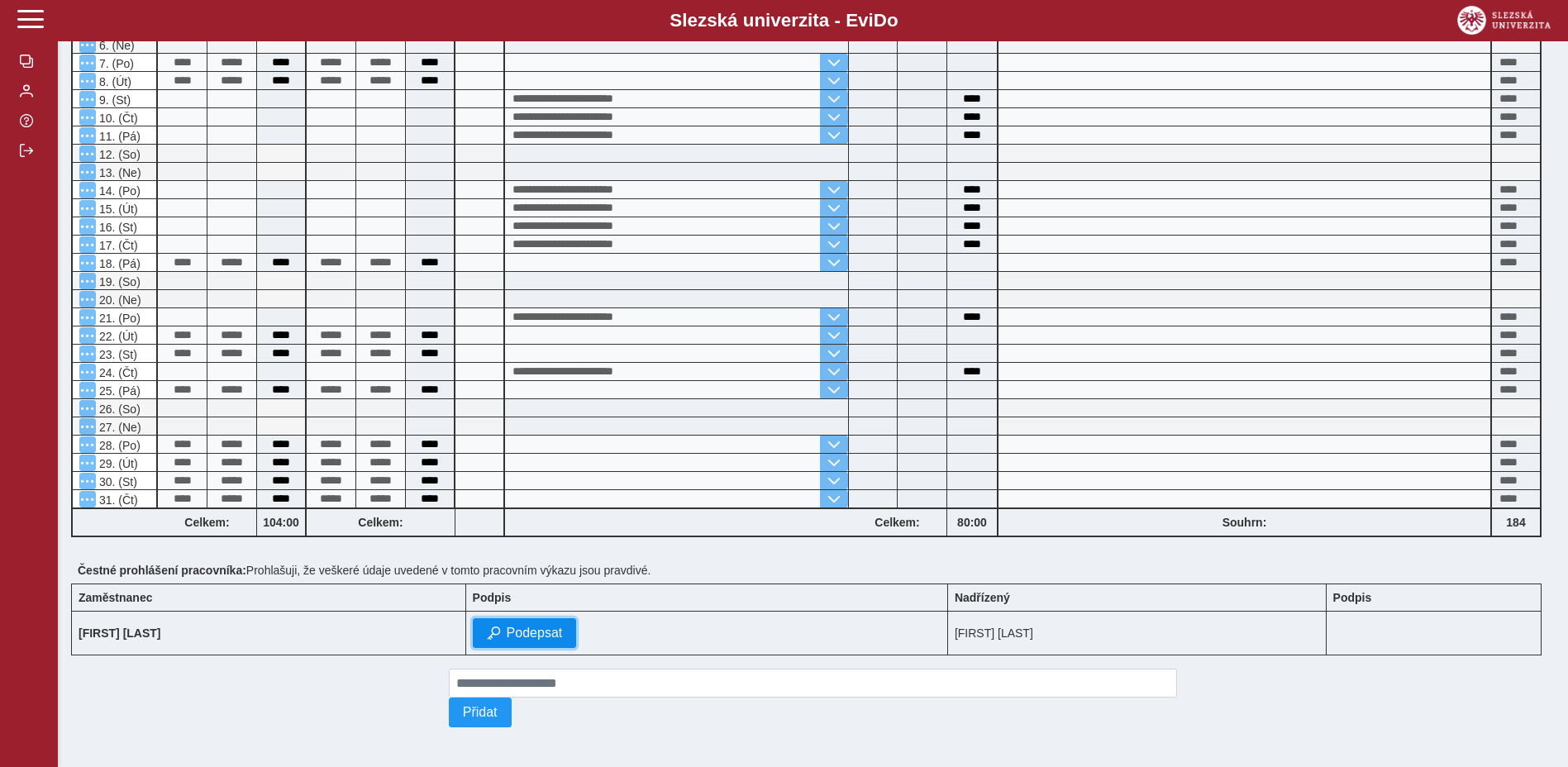 click on "Podepsat" at bounding box center (535, 633) 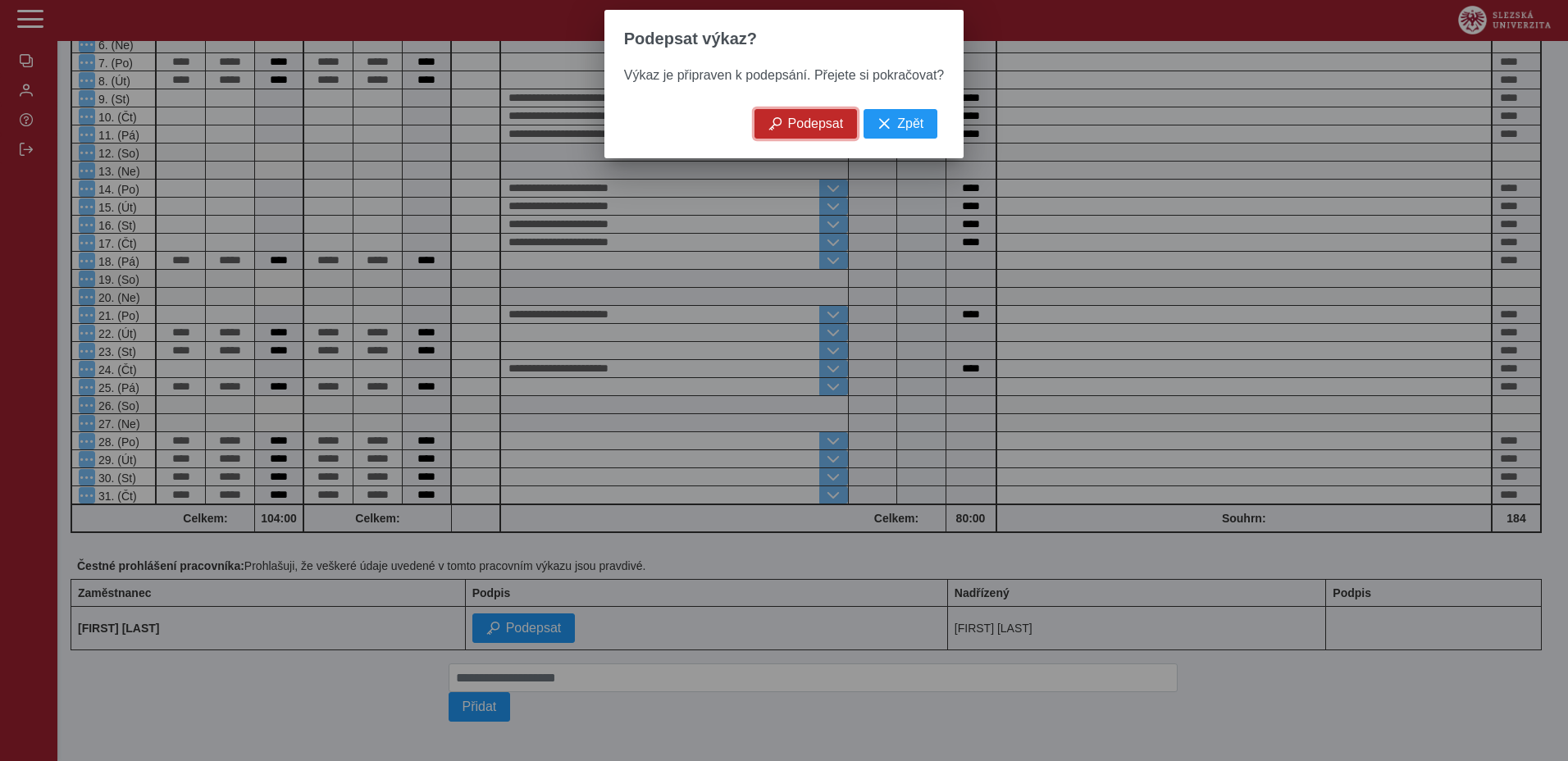 click on "Podepsat" at bounding box center (816, 124) 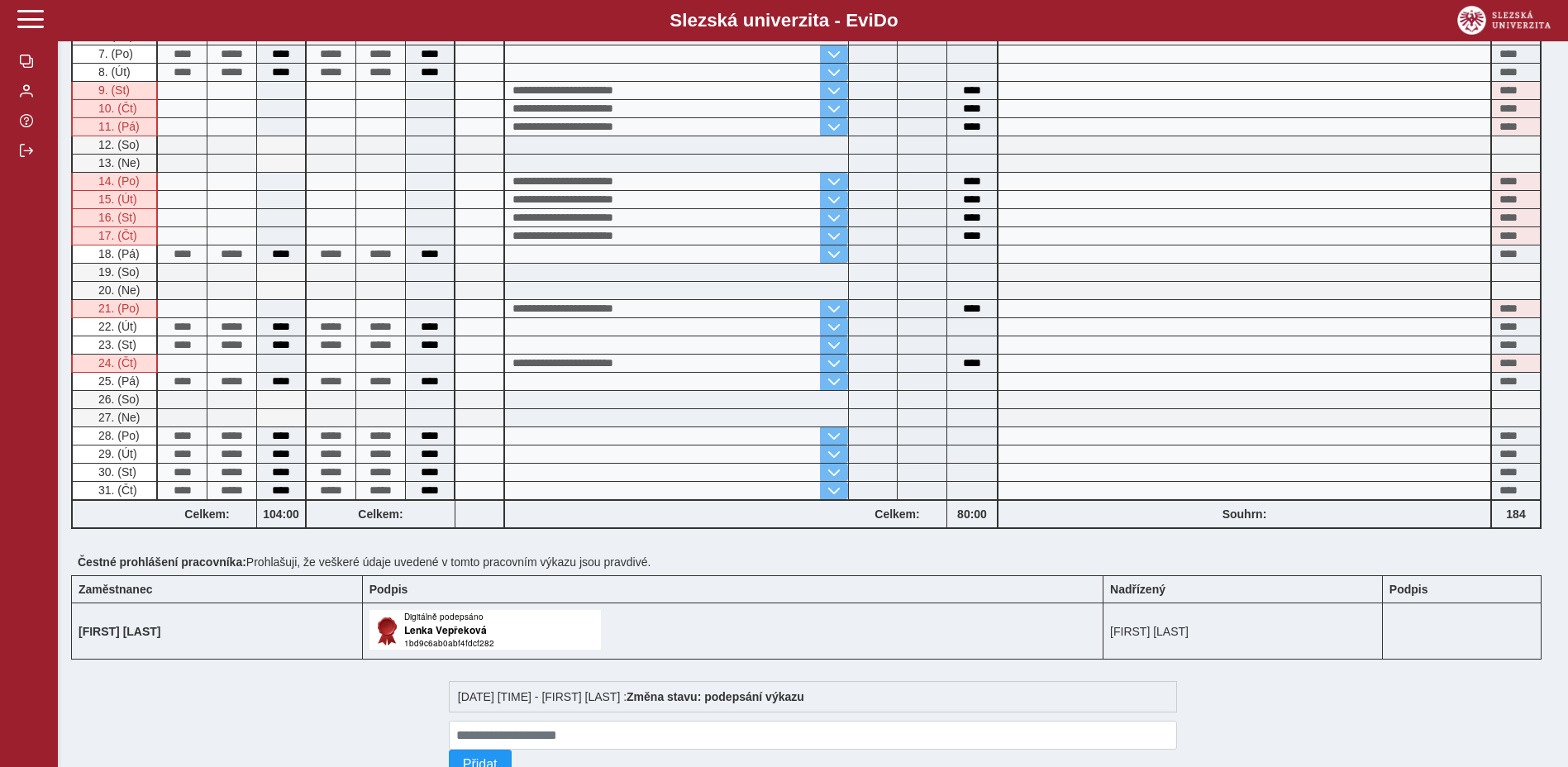 scroll, scrollTop: 325, scrollLeft: 0, axis: vertical 